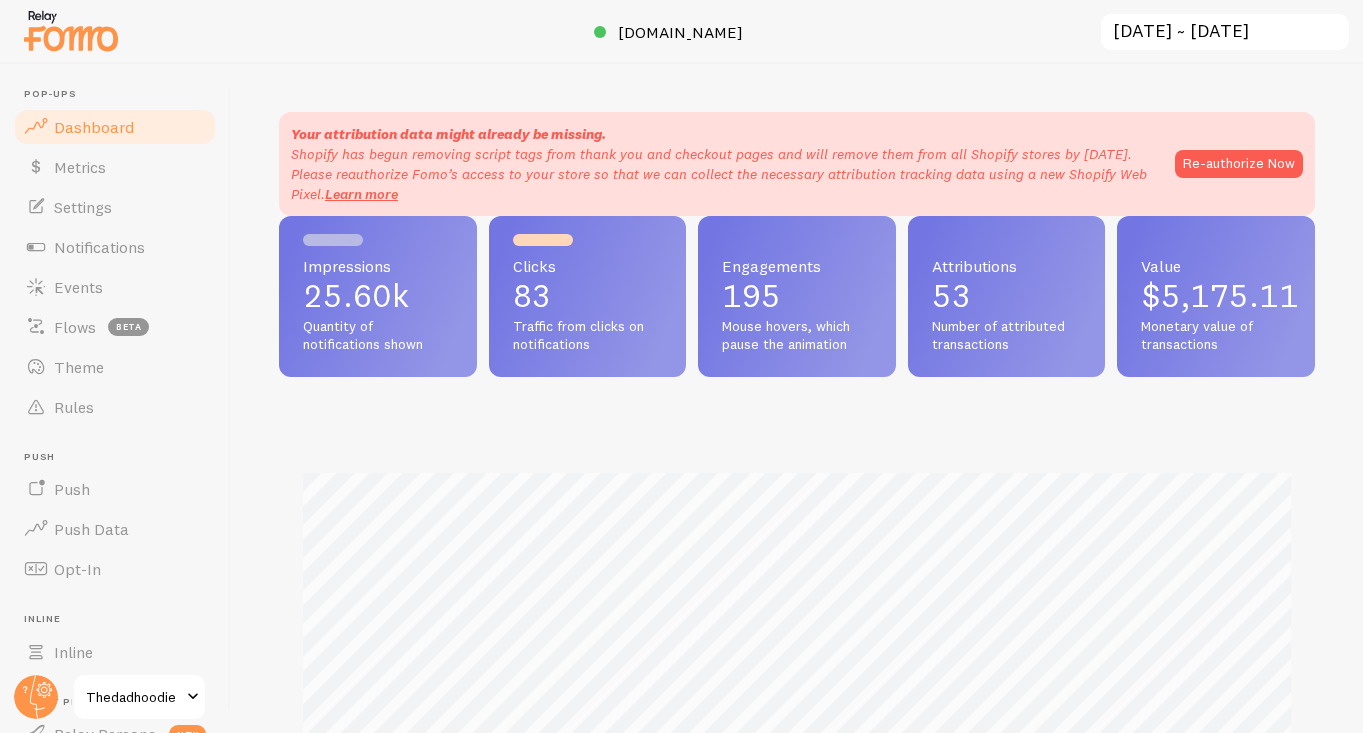 scroll, scrollTop: 0, scrollLeft: 0, axis: both 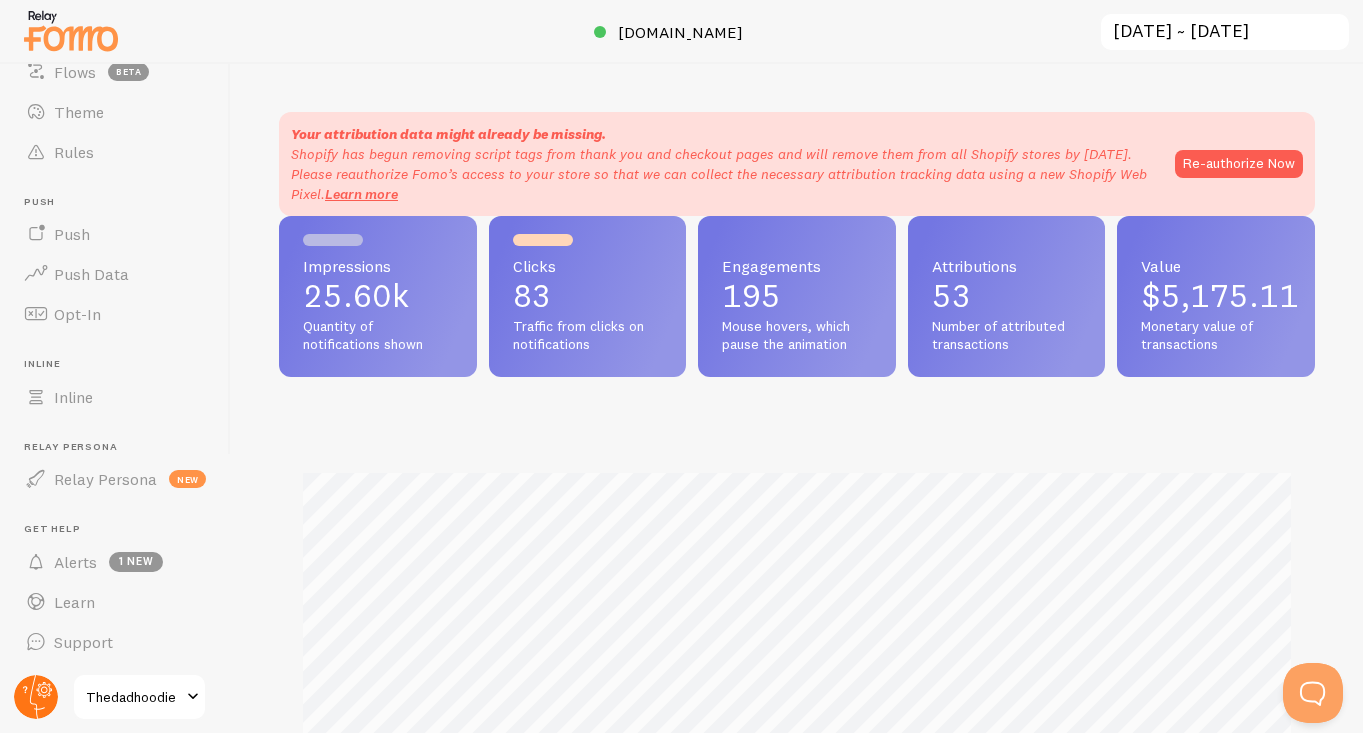 click 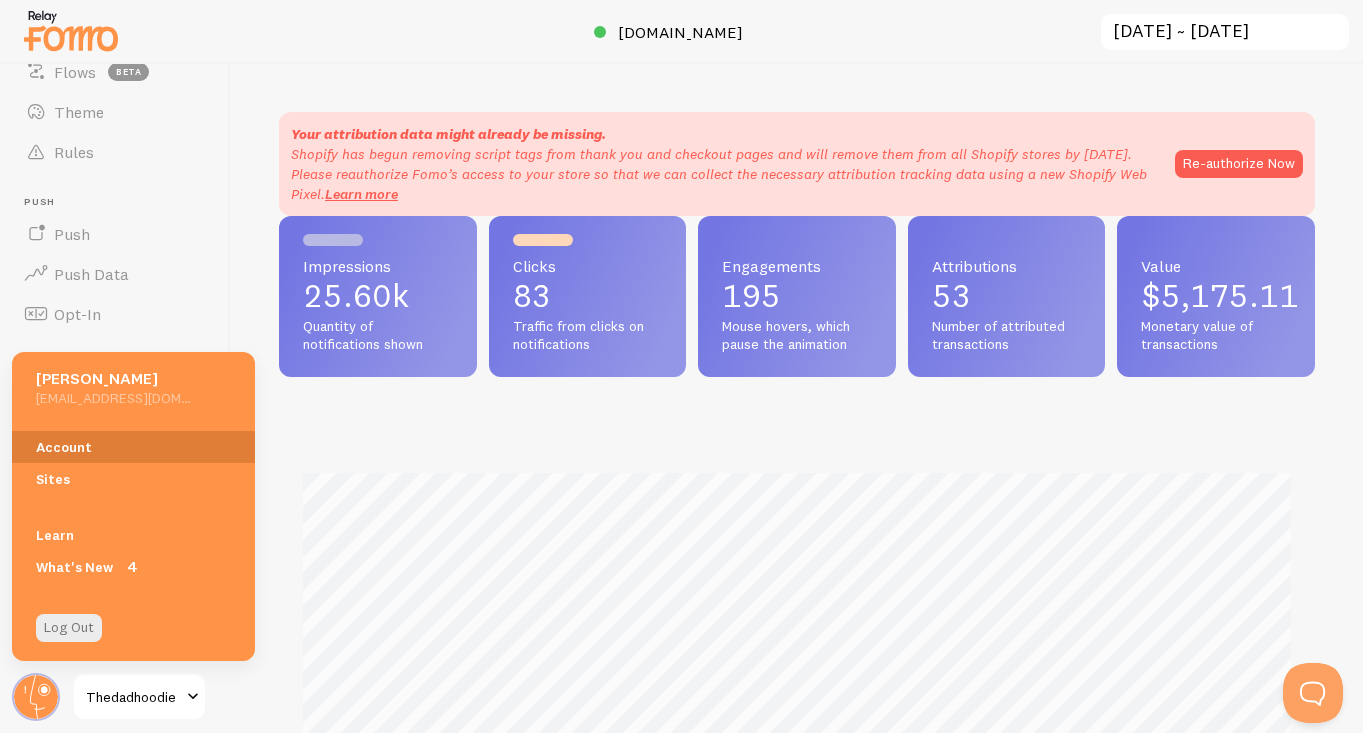 click on "Account" at bounding box center (133, 447) 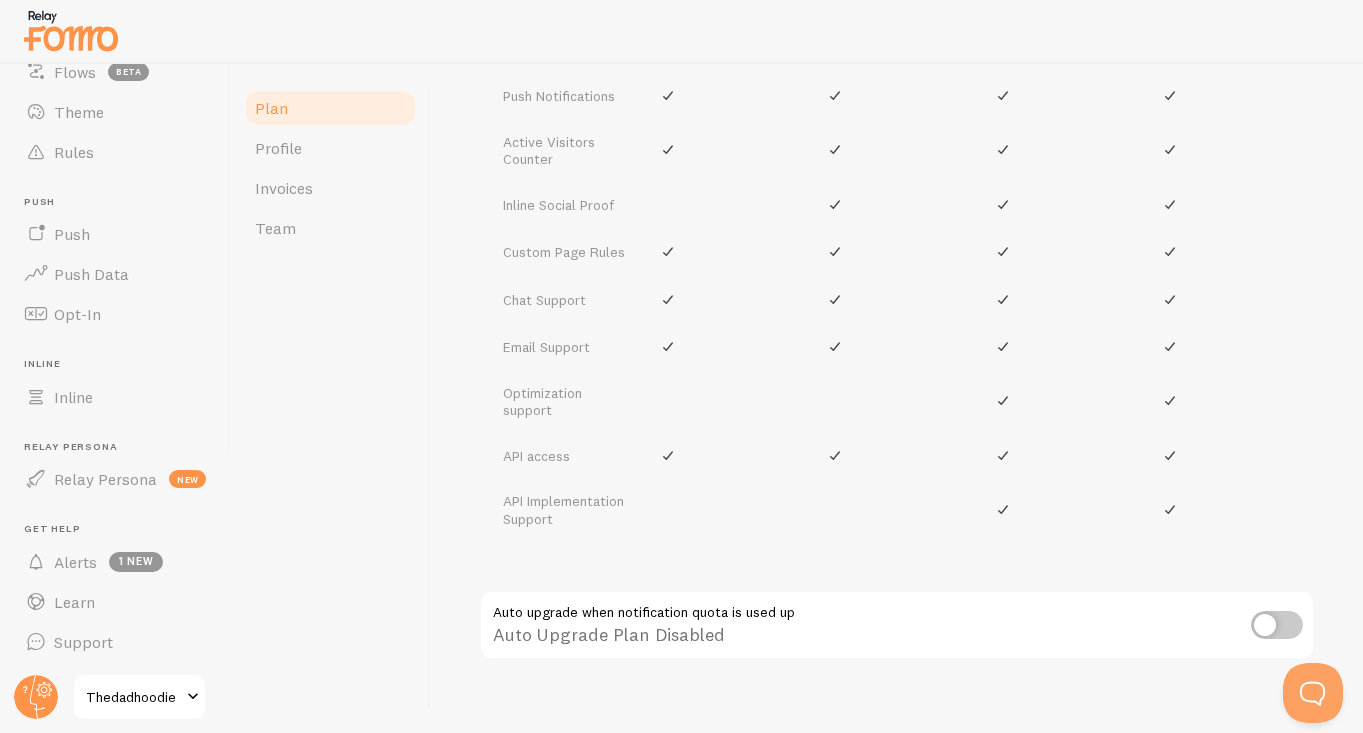 scroll, scrollTop: 1116, scrollLeft: 0, axis: vertical 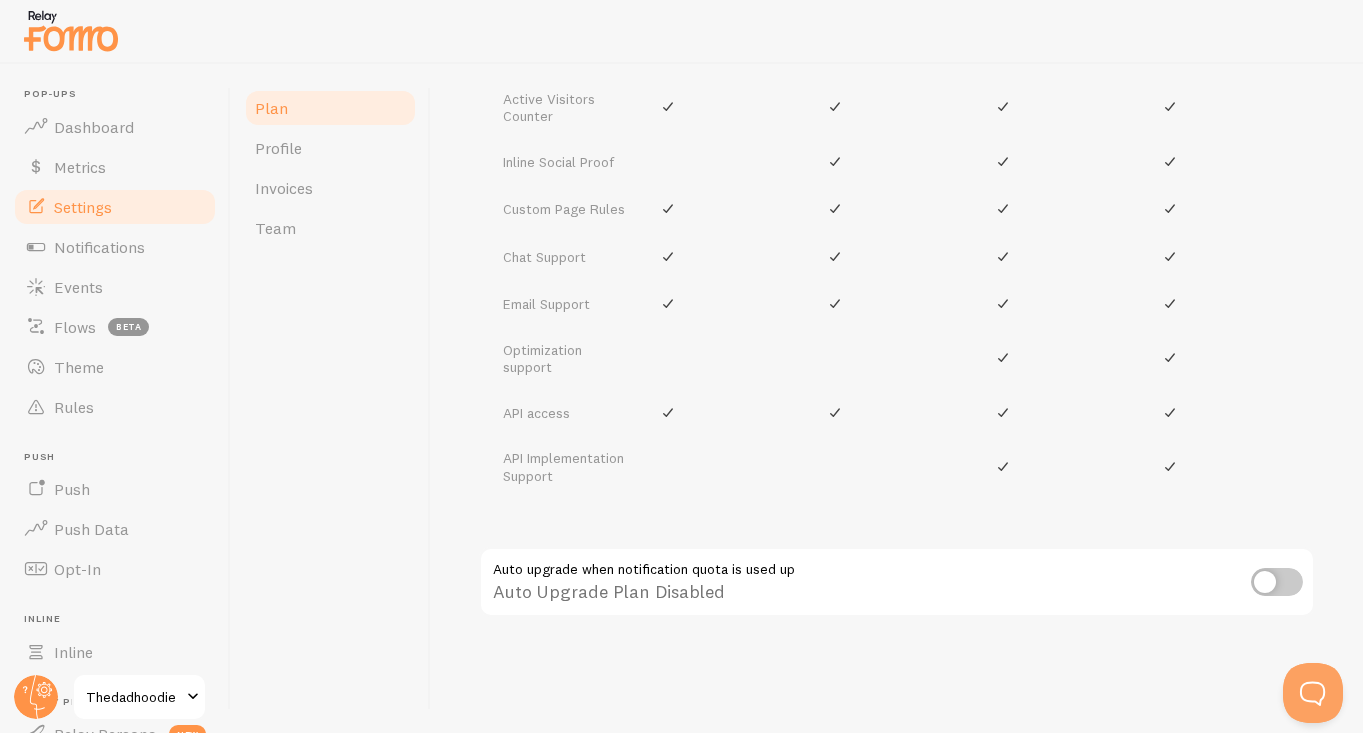 click on "Settings" at bounding box center [83, 207] 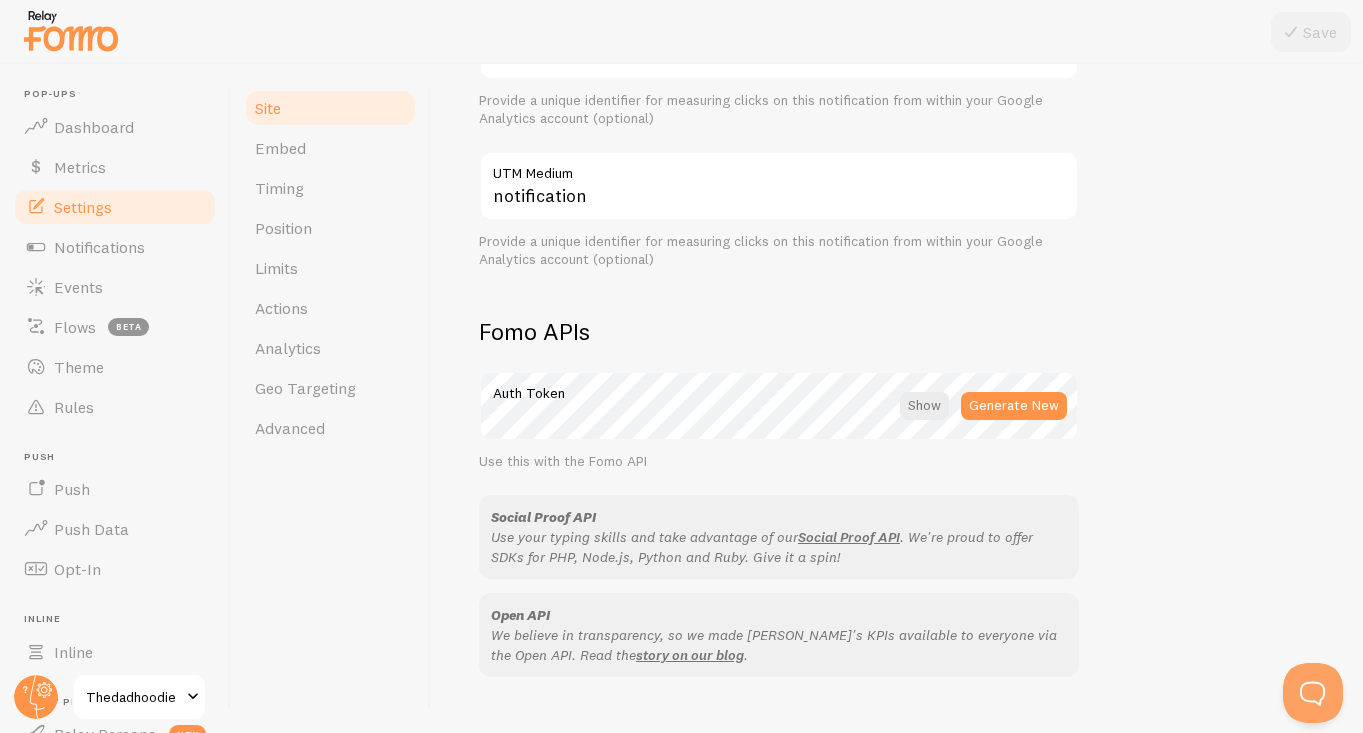 scroll, scrollTop: 1155, scrollLeft: 0, axis: vertical 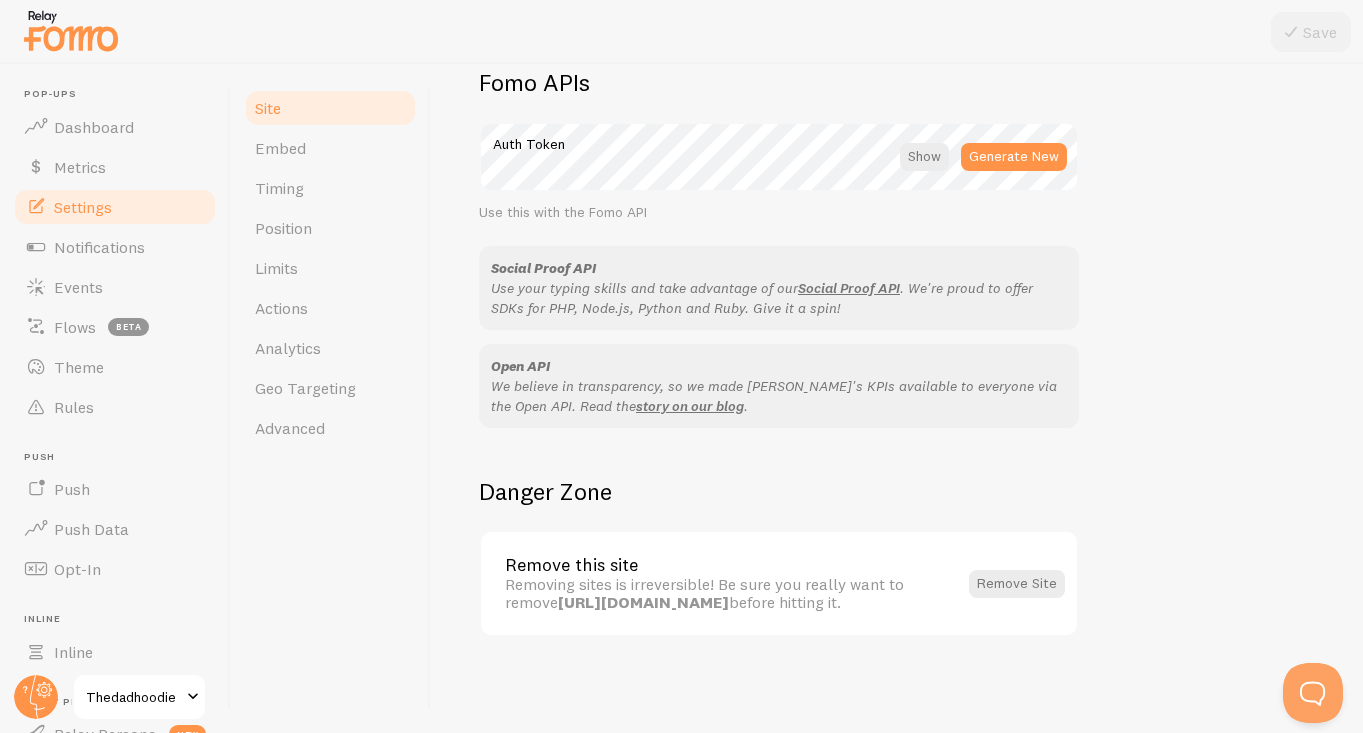 click on "Thedadhoodie" at bounding box center (133, 697) 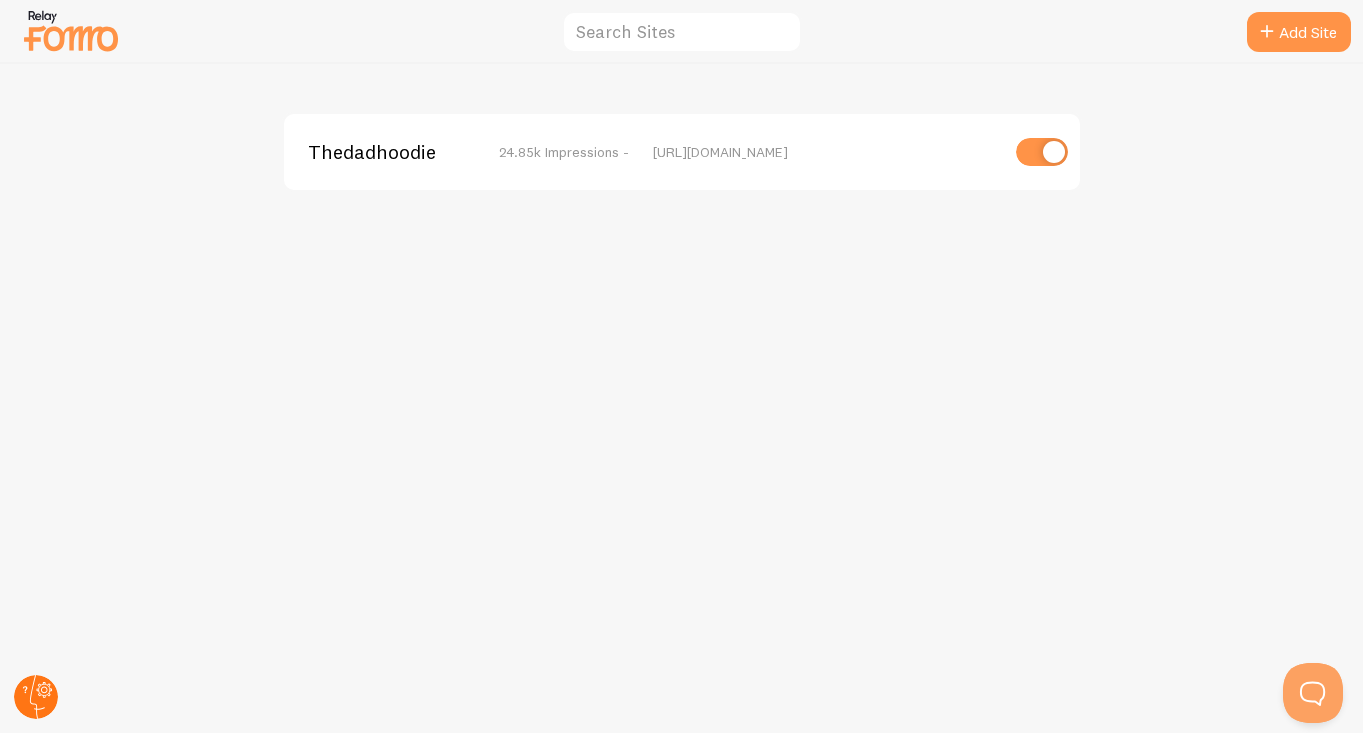 click 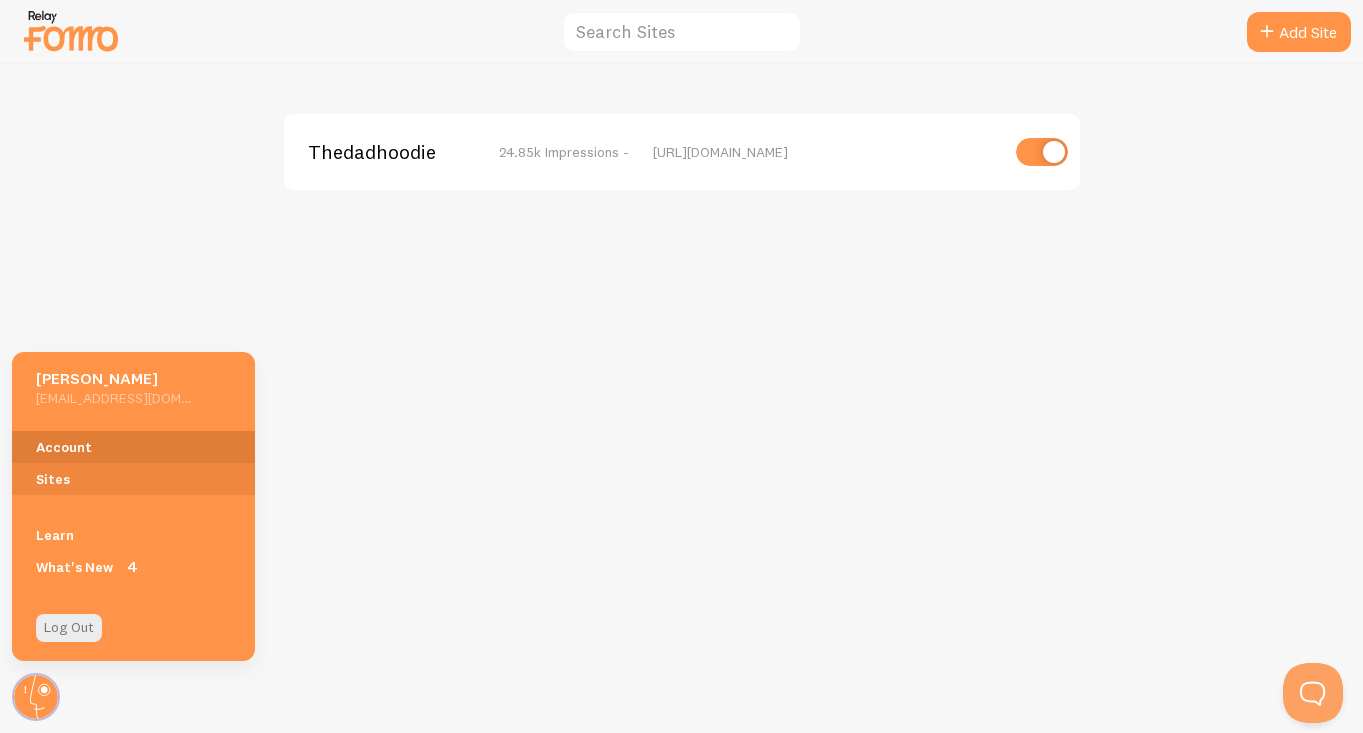 click on "Account" at bounding box center [133, 447] 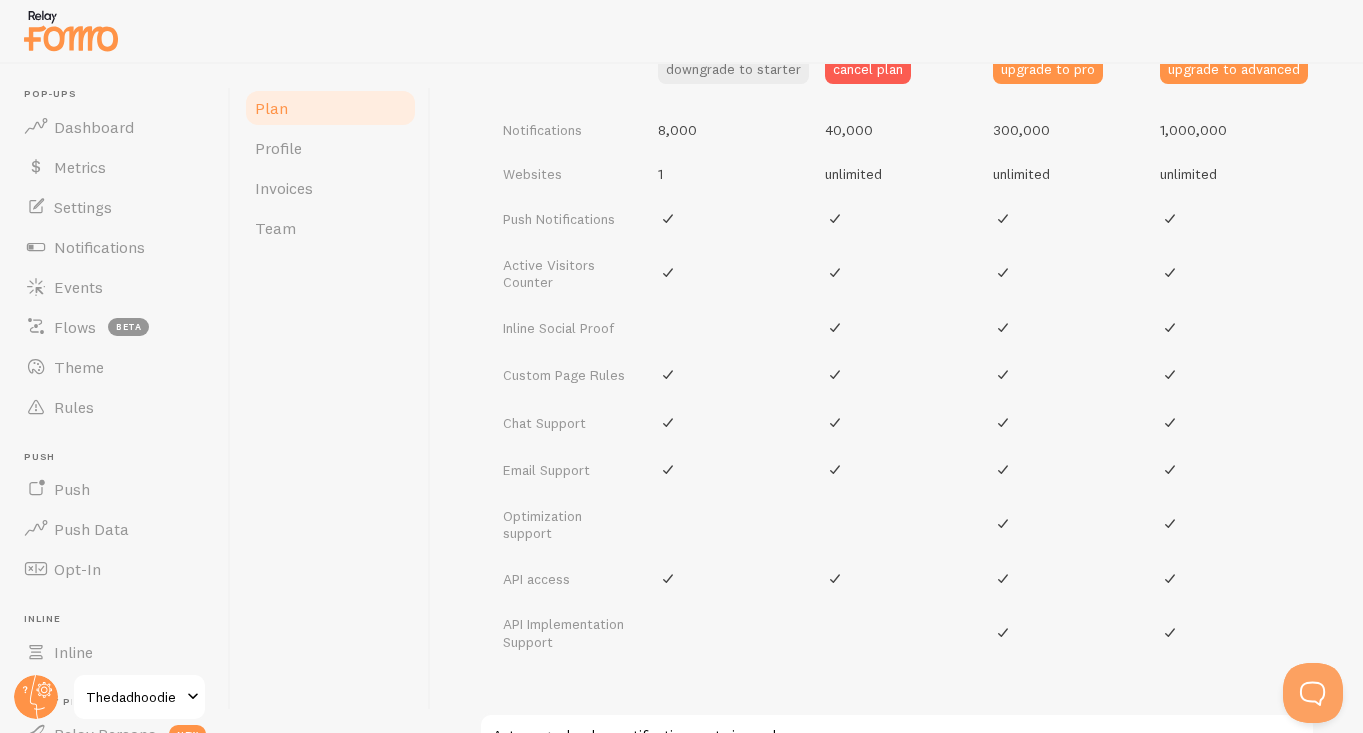 scroll, scrollTop: 1116, scrollLeft: 0, axis: vertical 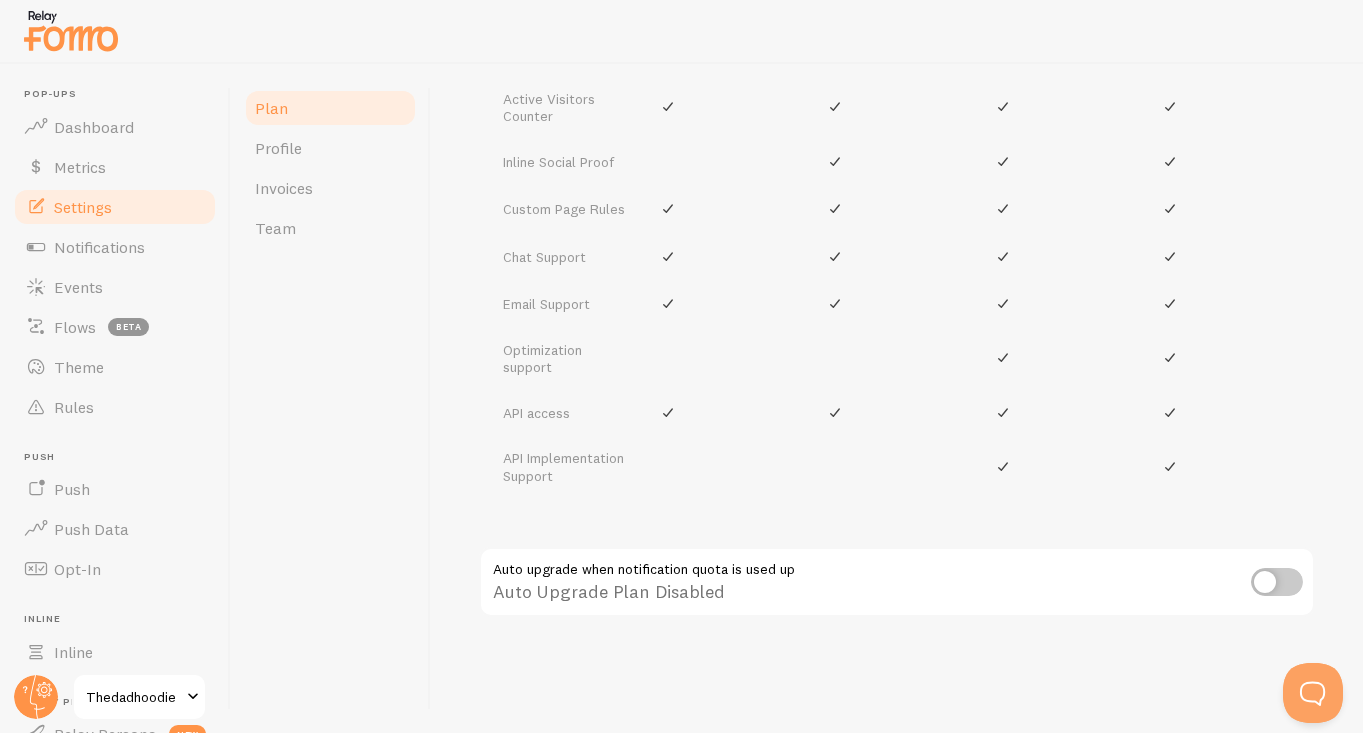 click on "Settings" at bounding box center [83, 207] 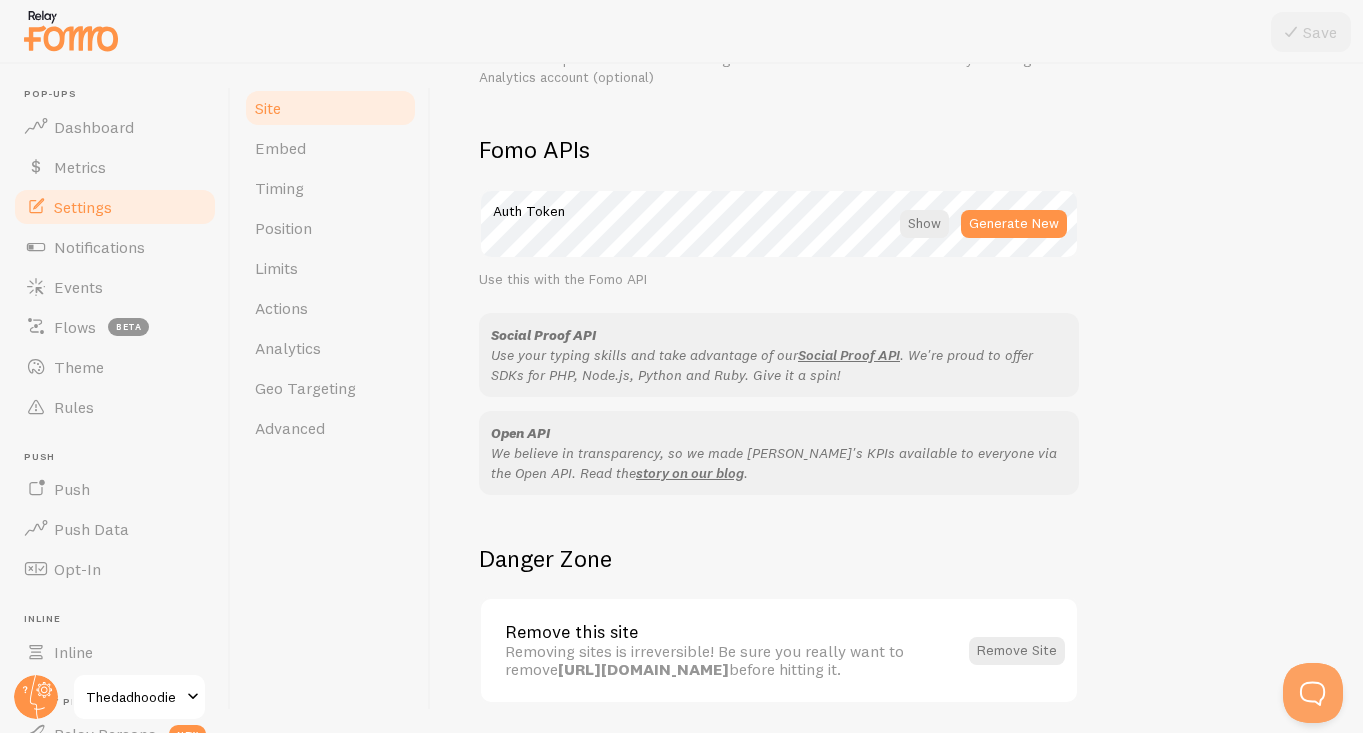 scroll, scrollTop: 1155, scrollLeft: 0, axis: vertical 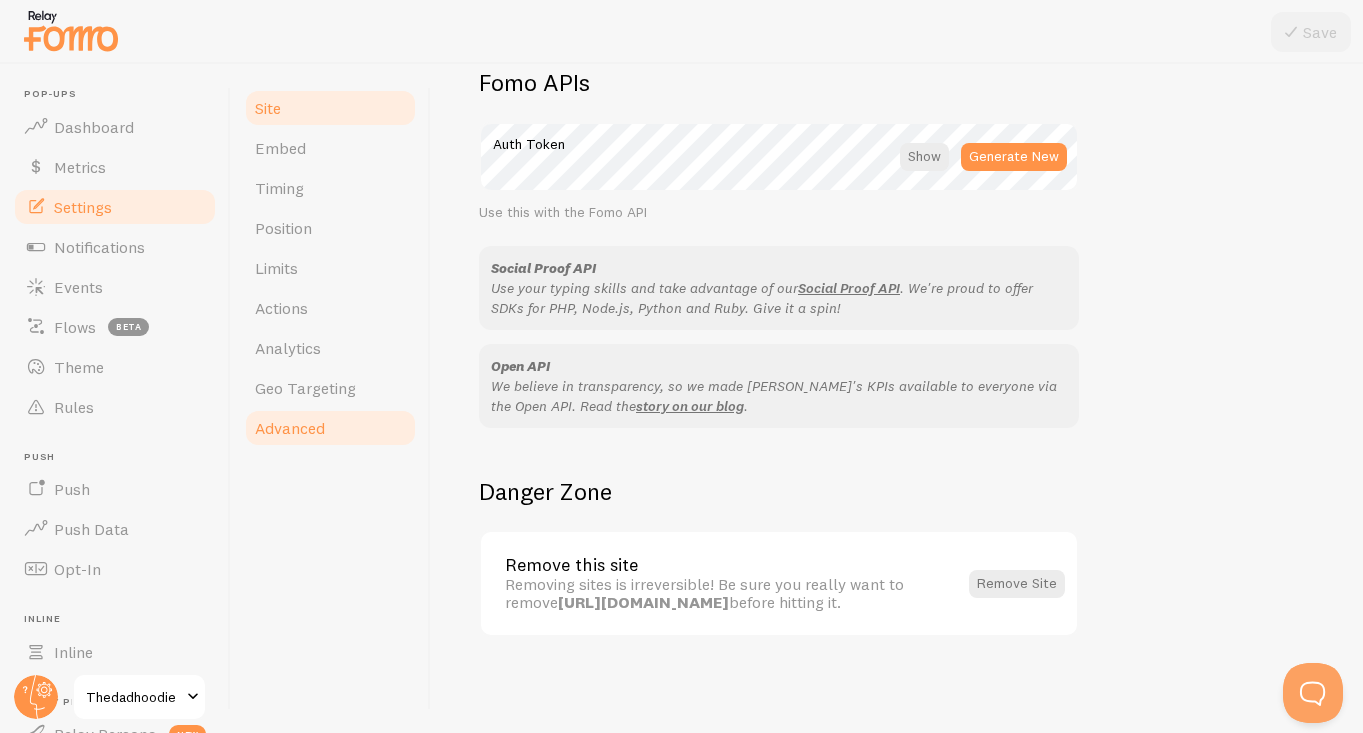 click on "Advanced" at bounding box center (330, 428) 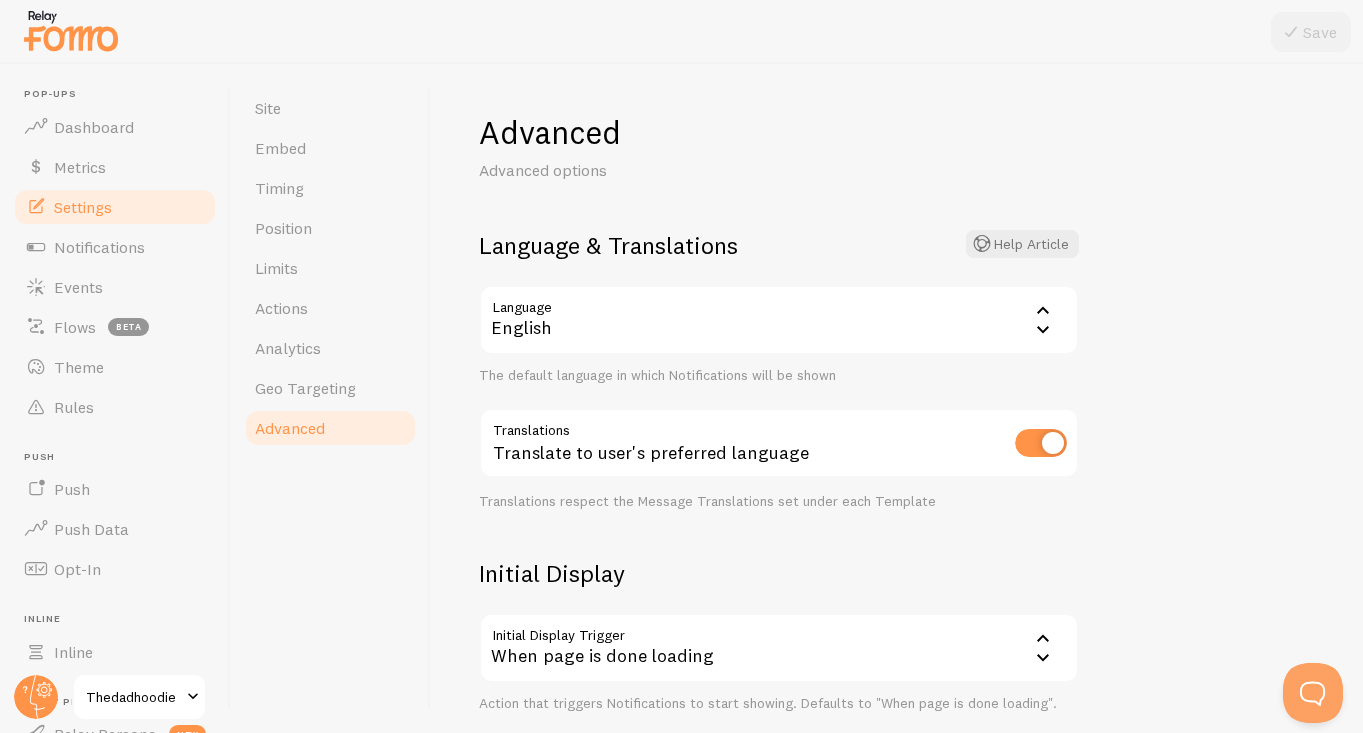 scroll, scrollTop: 427, scrollLeft: 0, axis: vertical 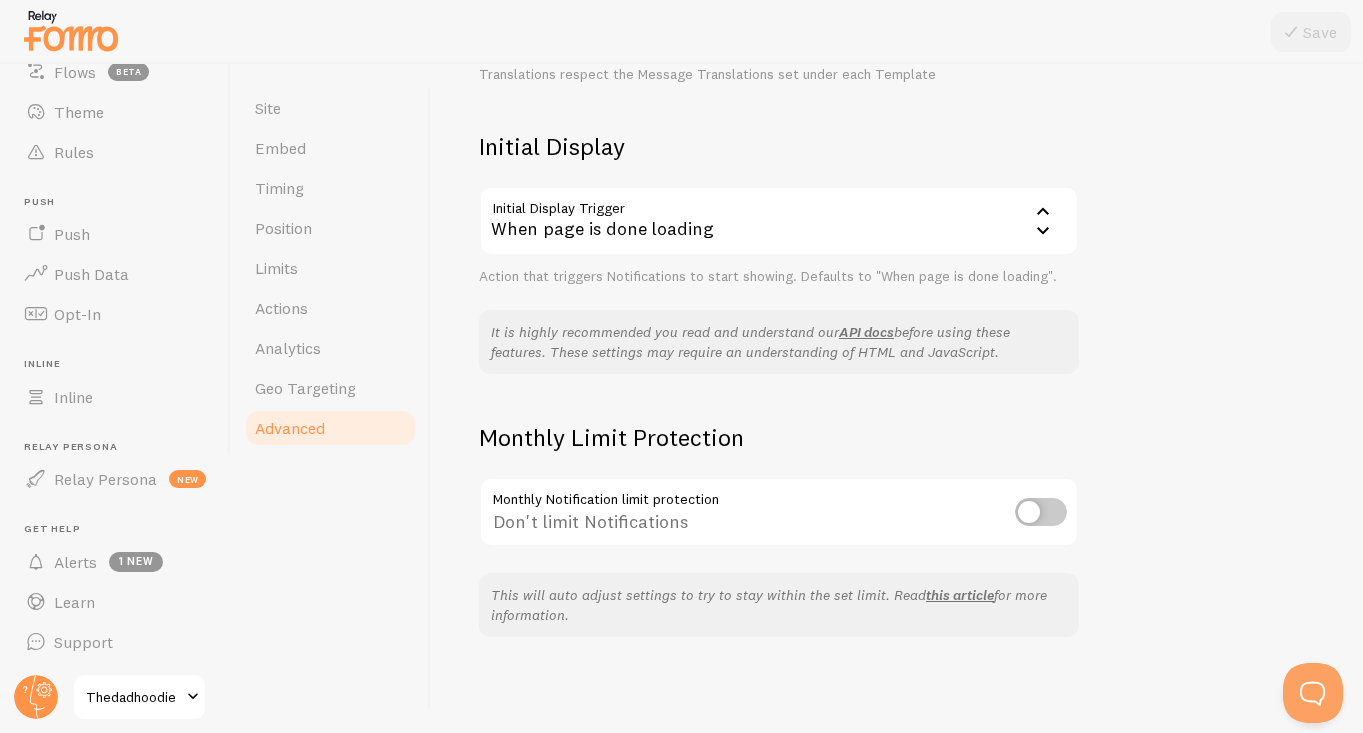 click at bounding box center [193, 697] 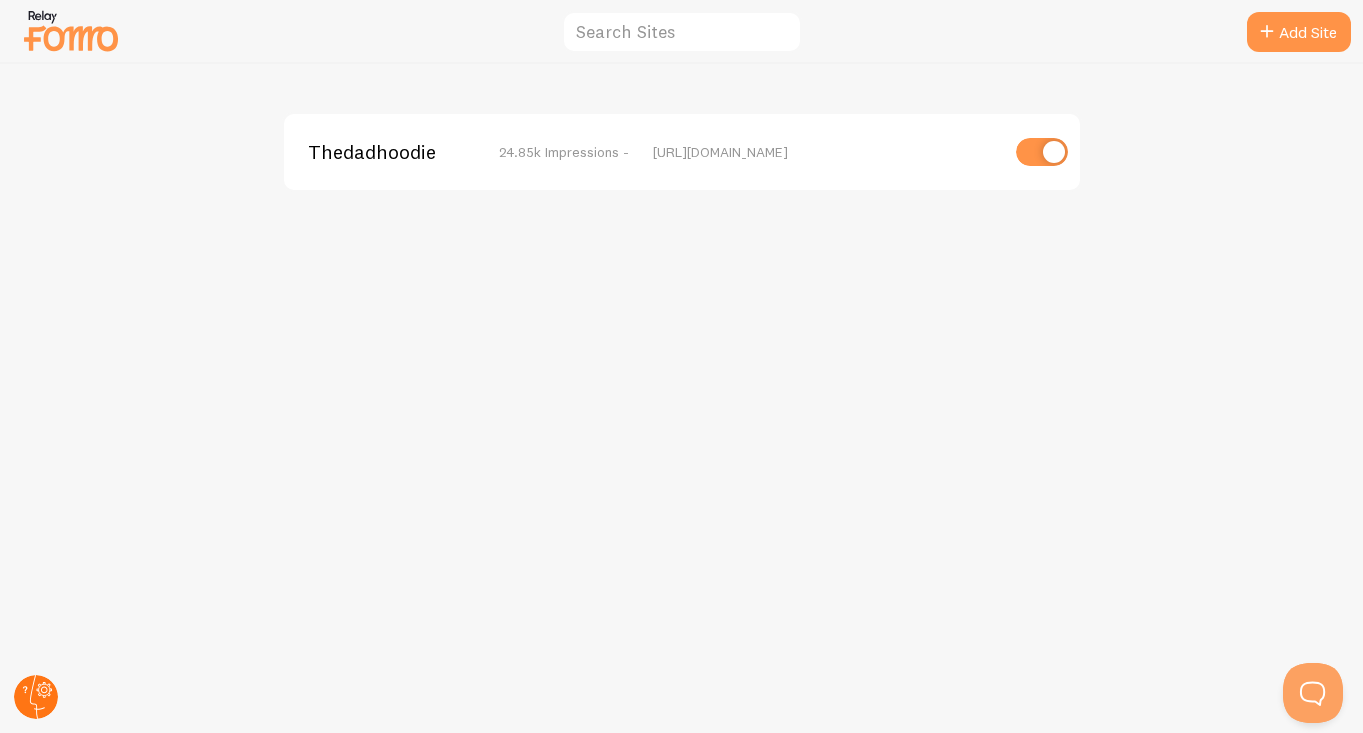 click 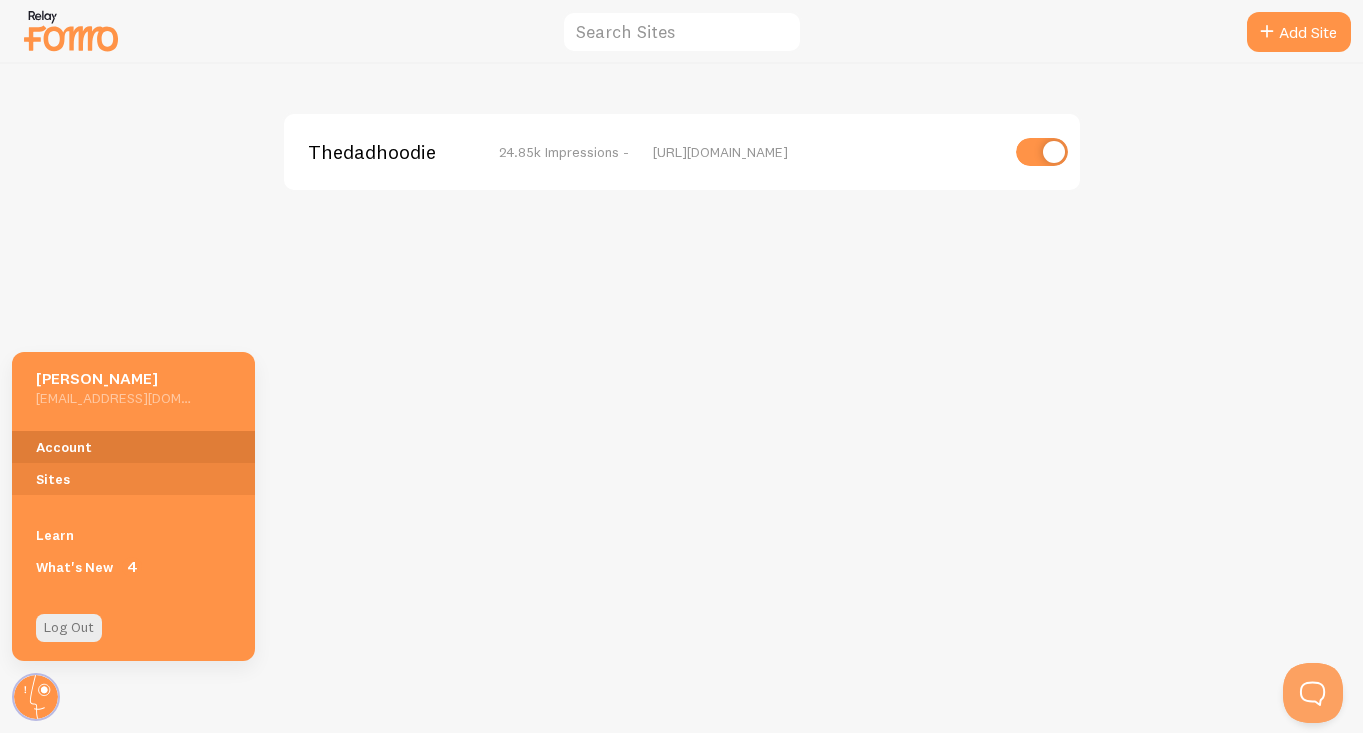 click on "Account" at bounding box center (133, 447) 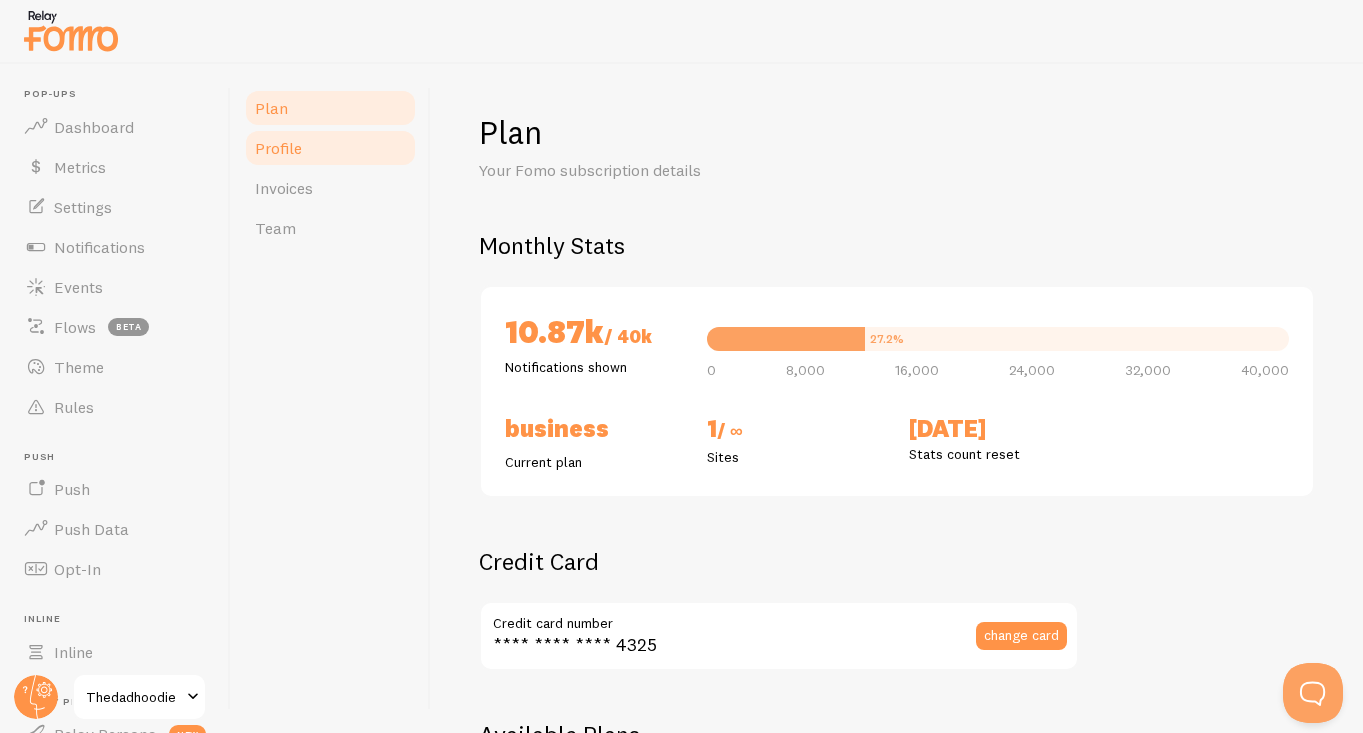 click on "Profile" at bounding box center [330, 148] 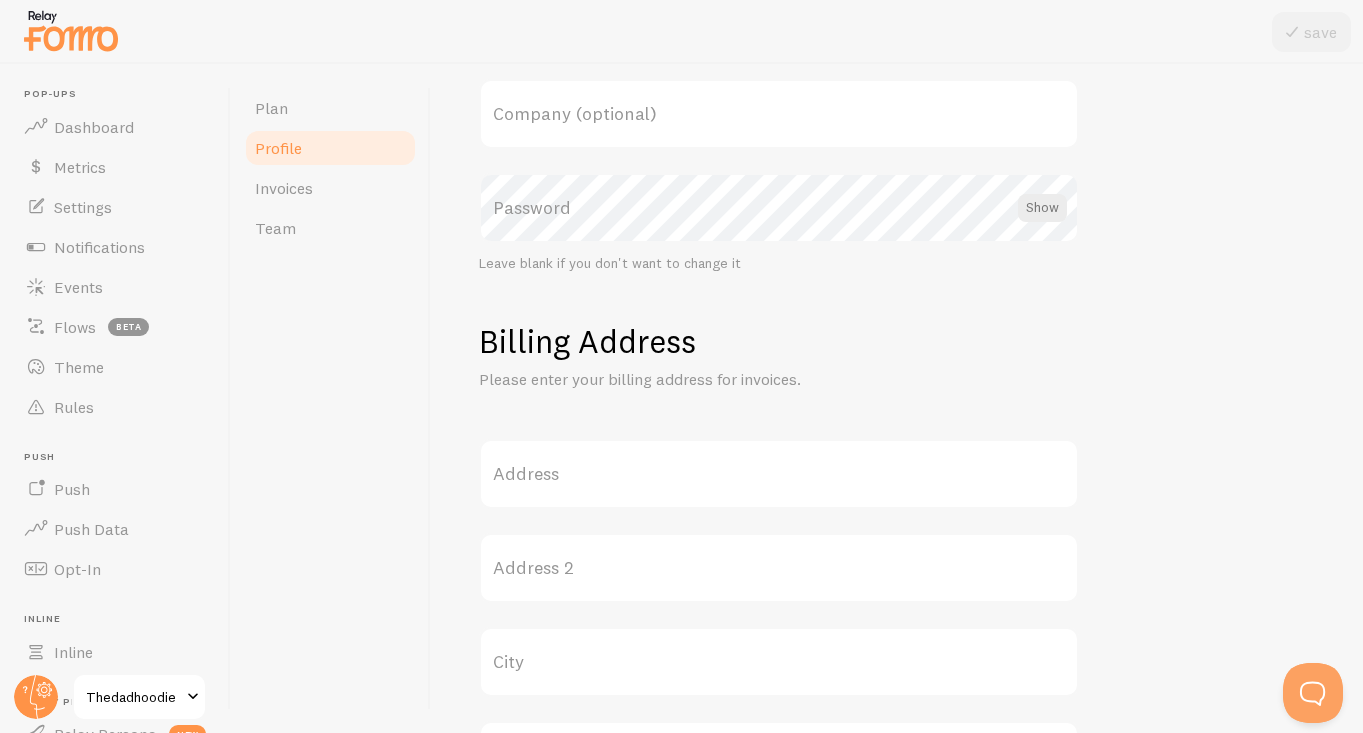 scroll, scrollTop: 0, scrollLeft: 0, axis: both 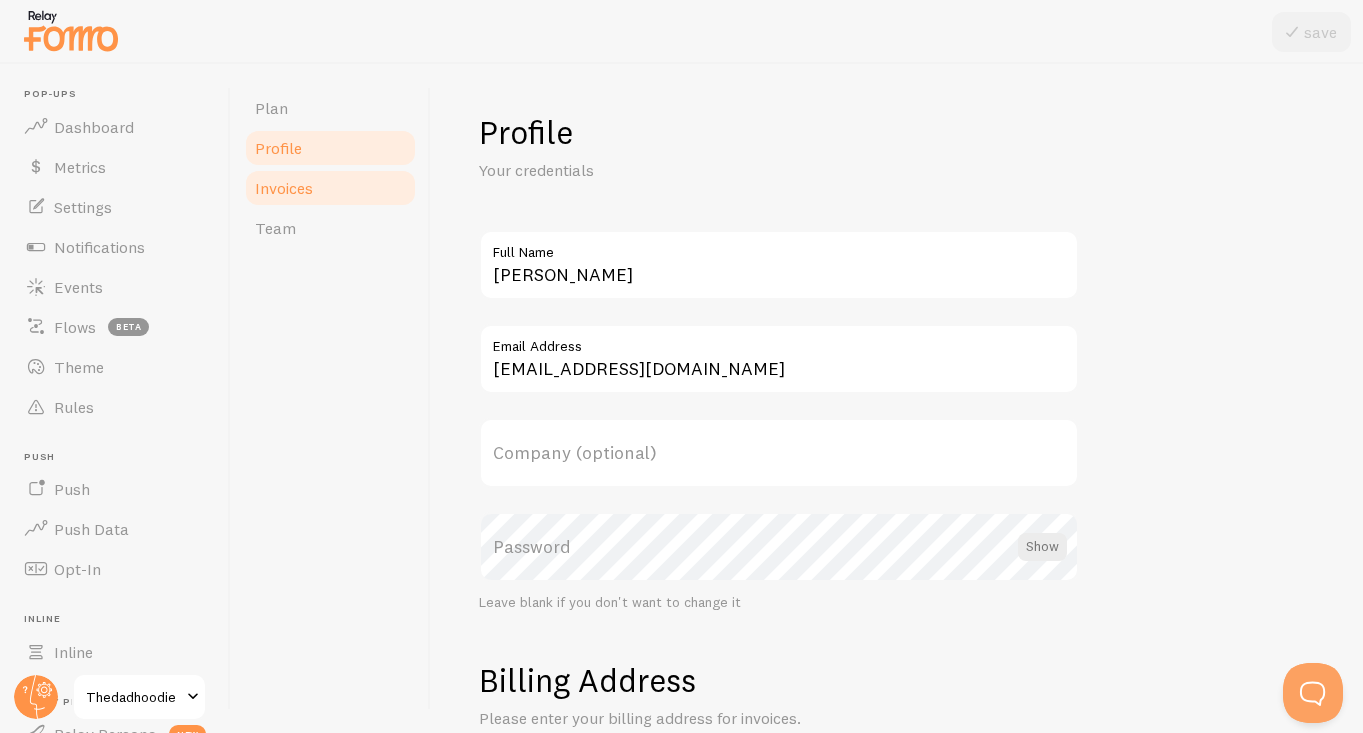 click on "Invoices" at bounding box center (330, 188) 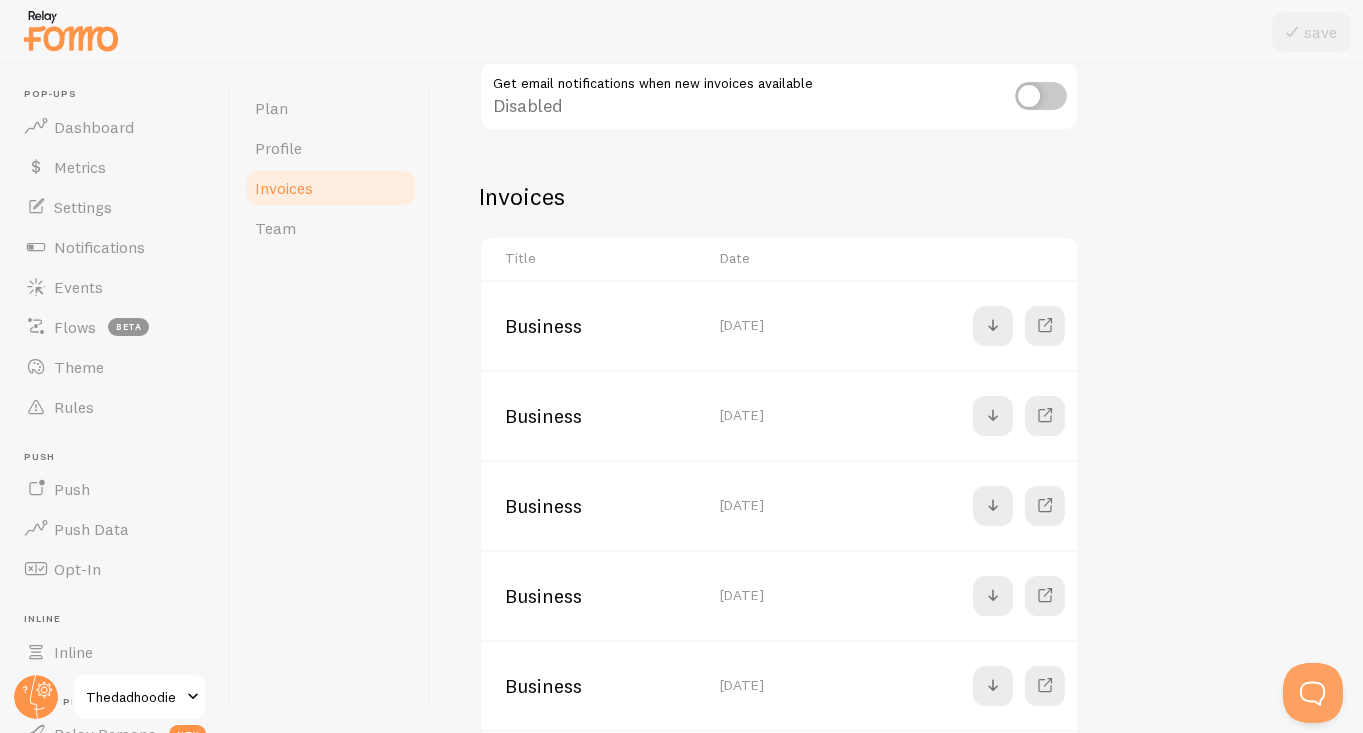 scroll, scrollTop: 0, scrollLeft: 0, axis: both 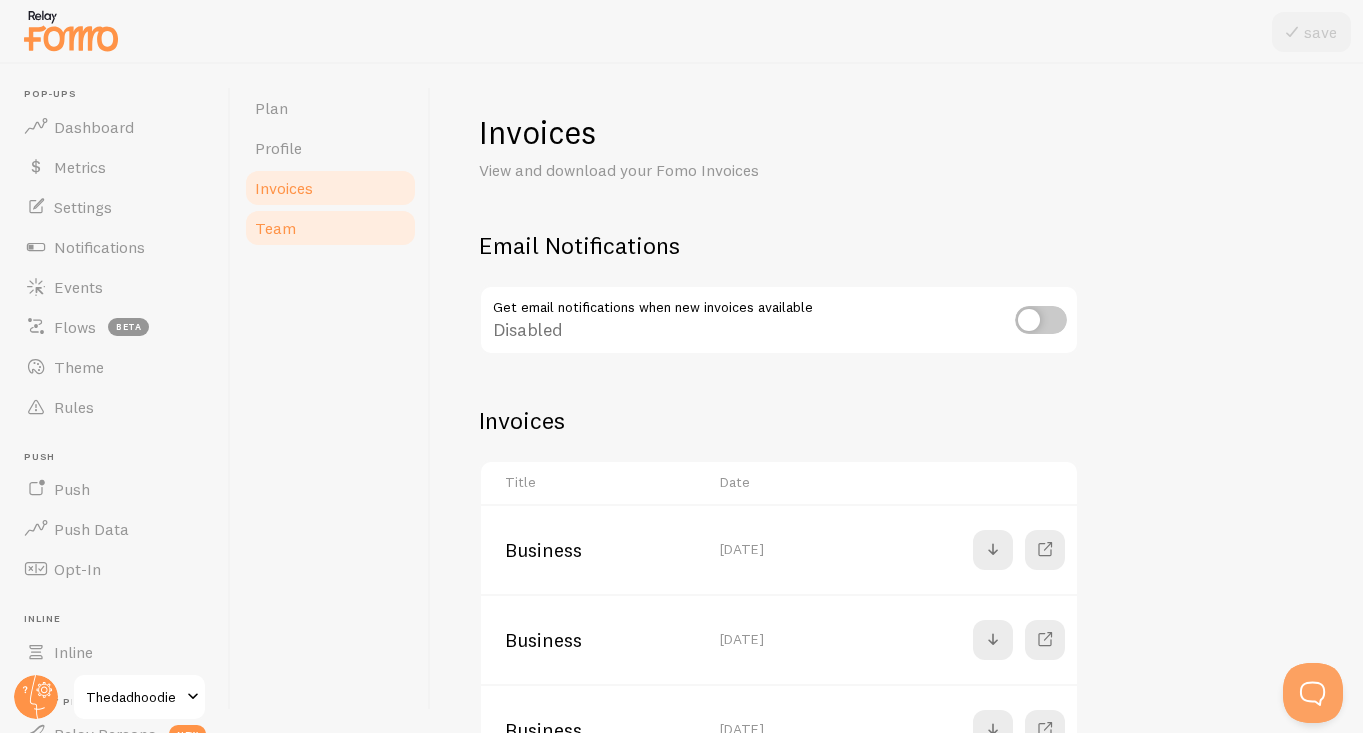 click on "Team" at bounding box center [330, 228] 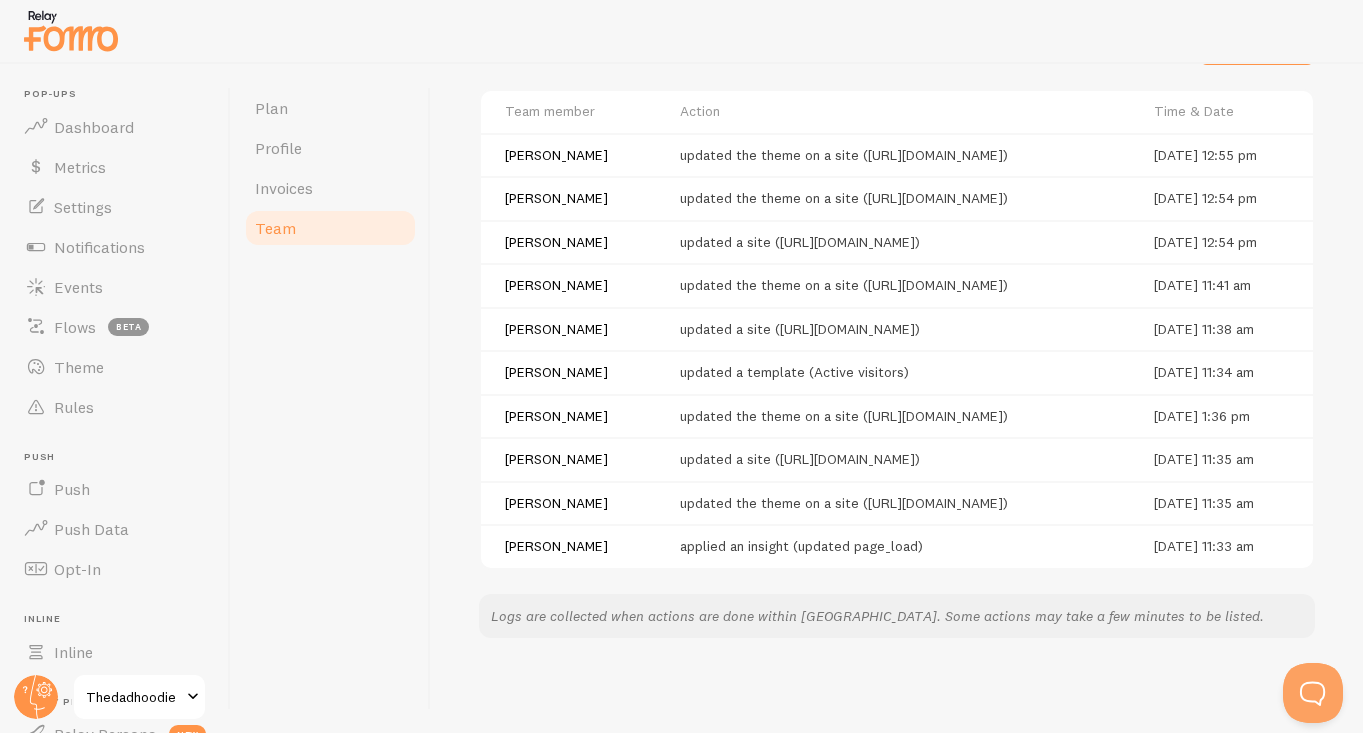 scroll, scrollTop: 0, scrollLeft: 0, axis: both 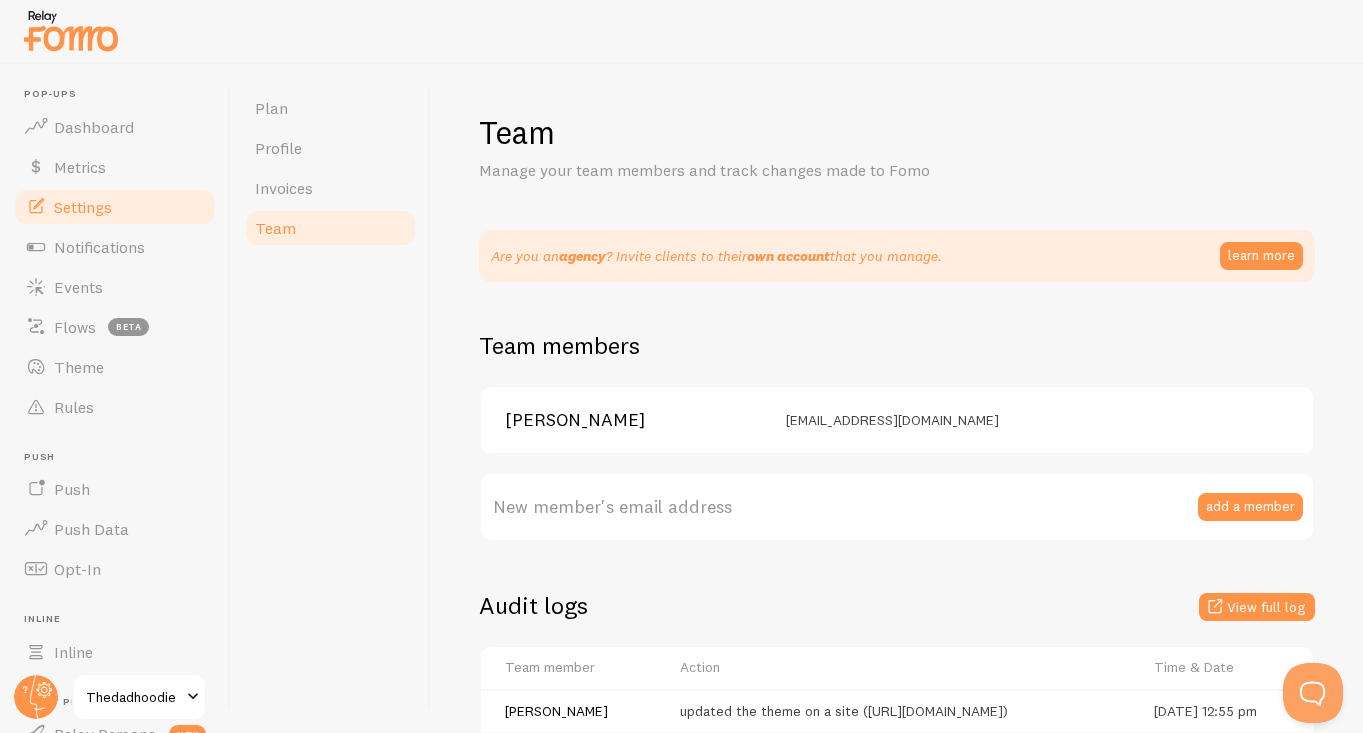 click on "Settings" at bounding box center [115, 207] 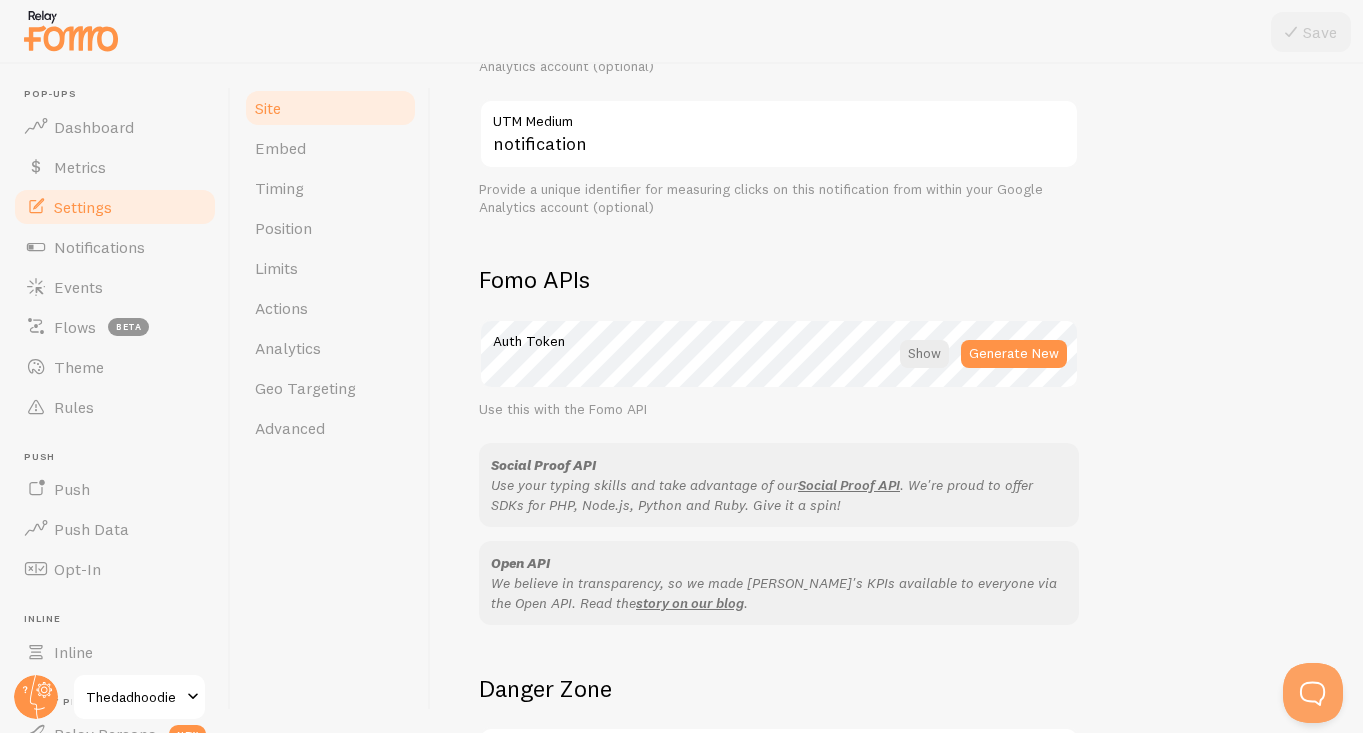 scroll, scrollTop: 1155, scrollLeft: 0, axis: vertical 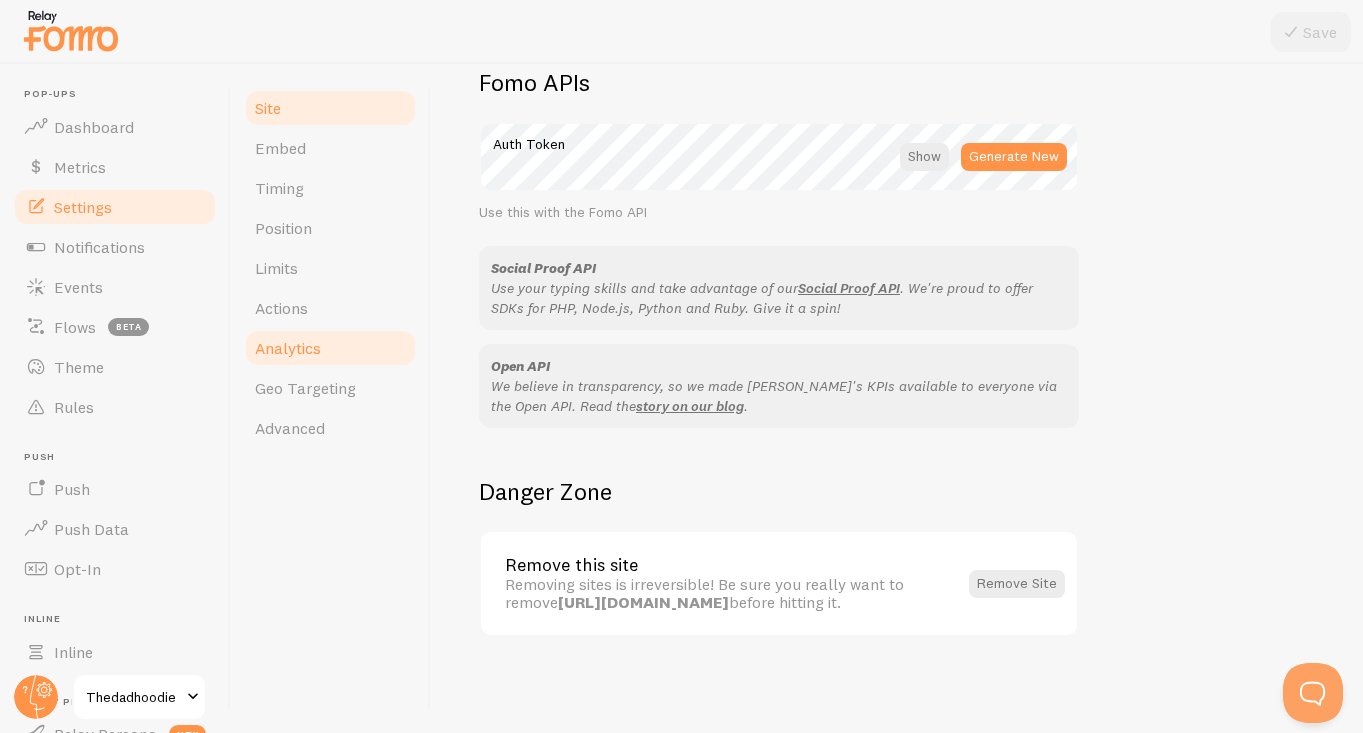 click on "Analytics" at bounding box center (330, 348) 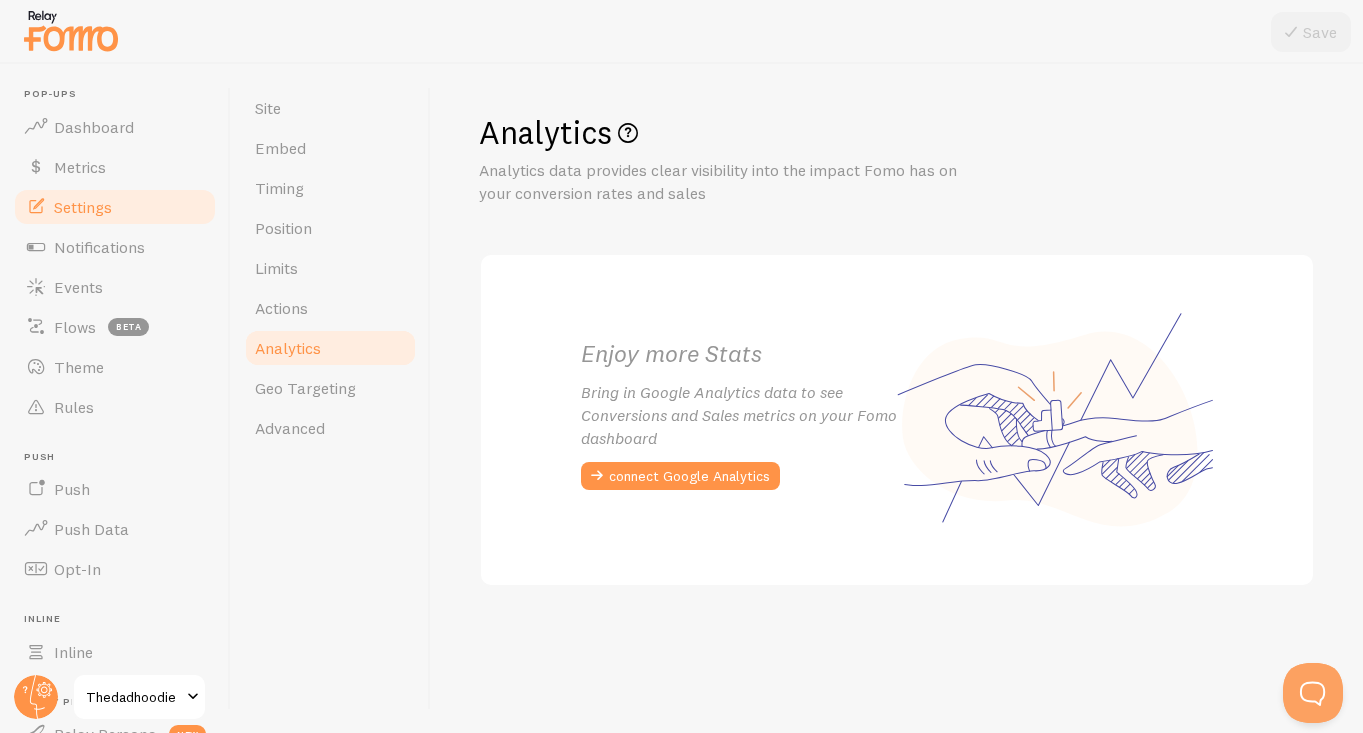 scroll, scrollTop: 0, scrollLeft: 0, axis: both 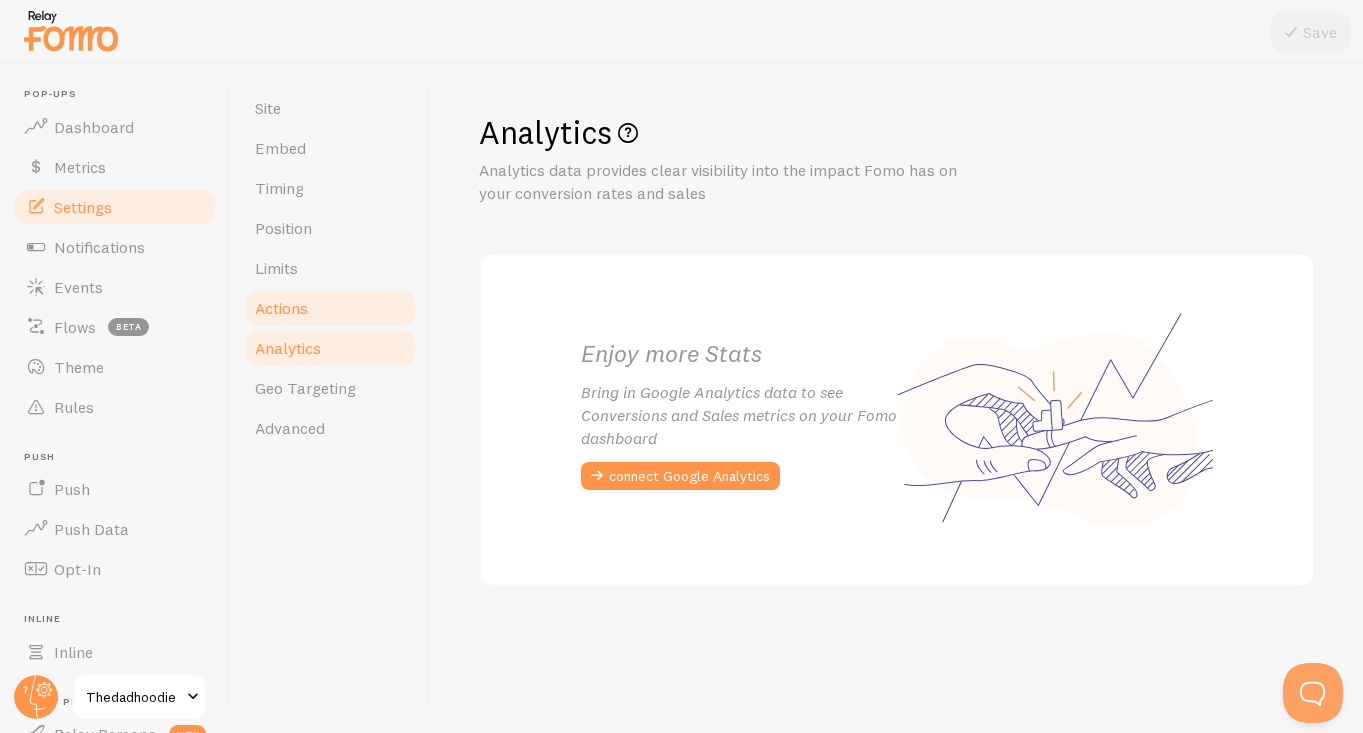 click on "Actions" at bounding box center (330, 308) 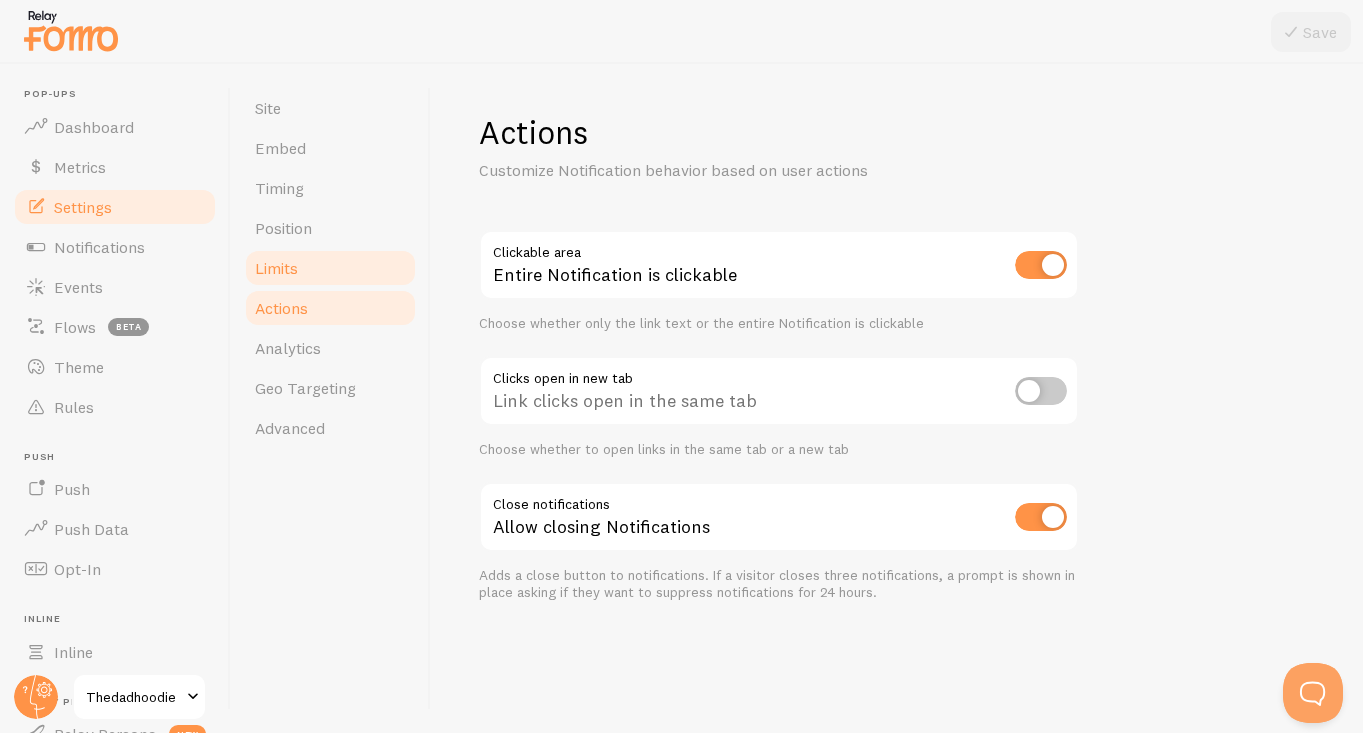 click on "Limits" at bounding box center [330, 268] 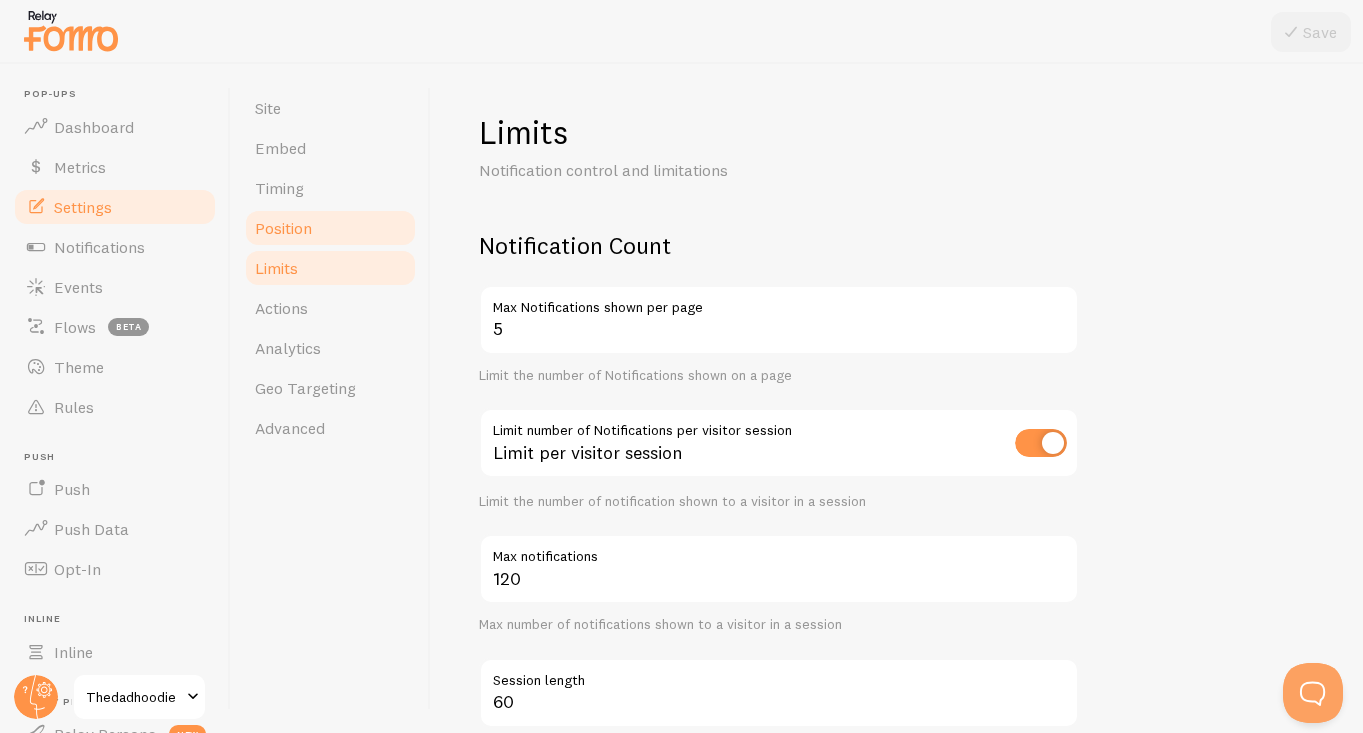 click on "Position" at bounding box center (330, 228) 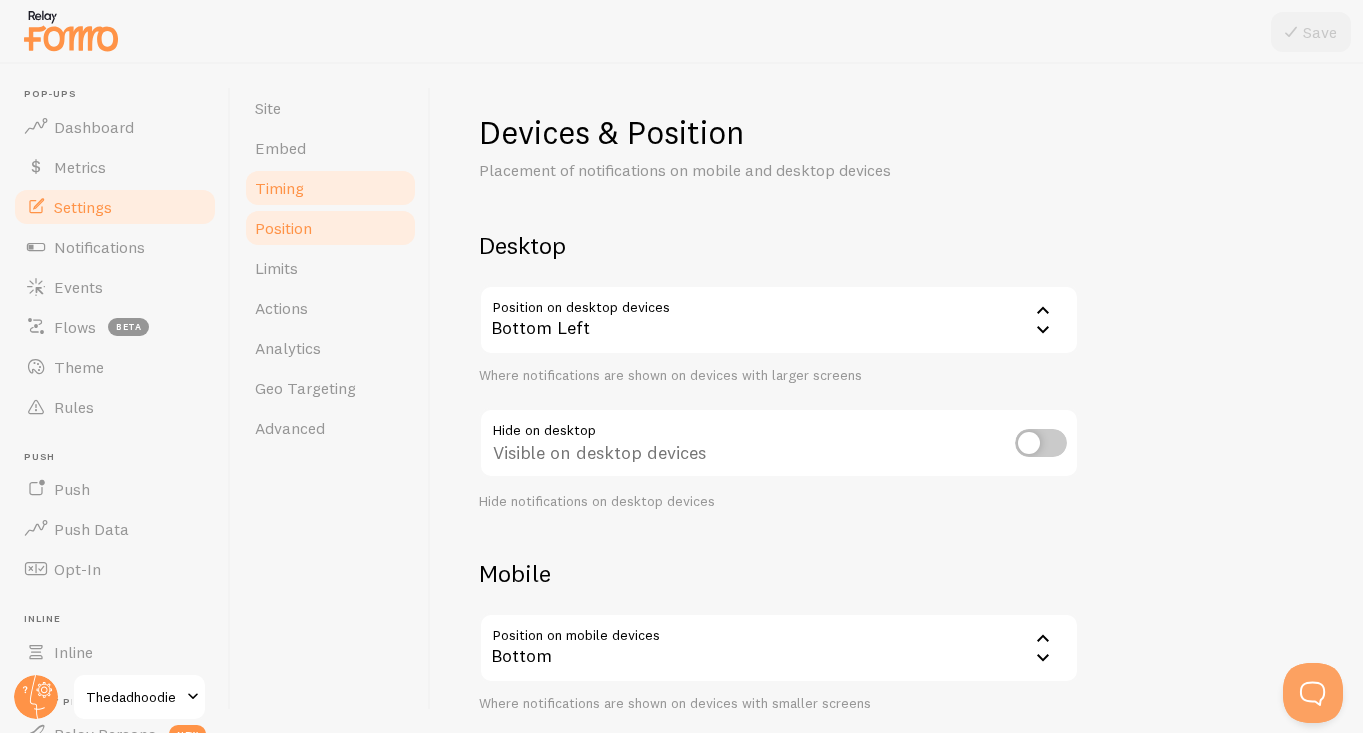 click on "Timing" at bounding box center (330, 188) 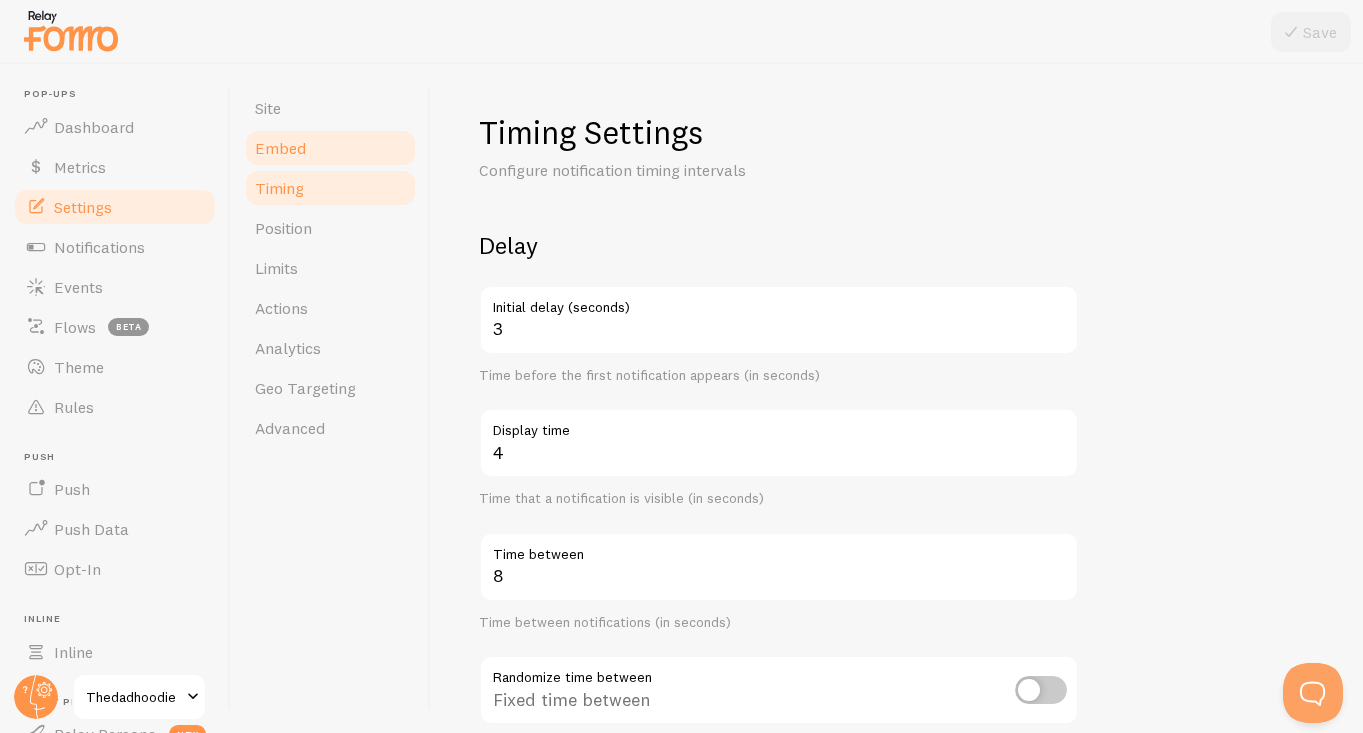 click on "Embed" at bounding box center (330, 148) 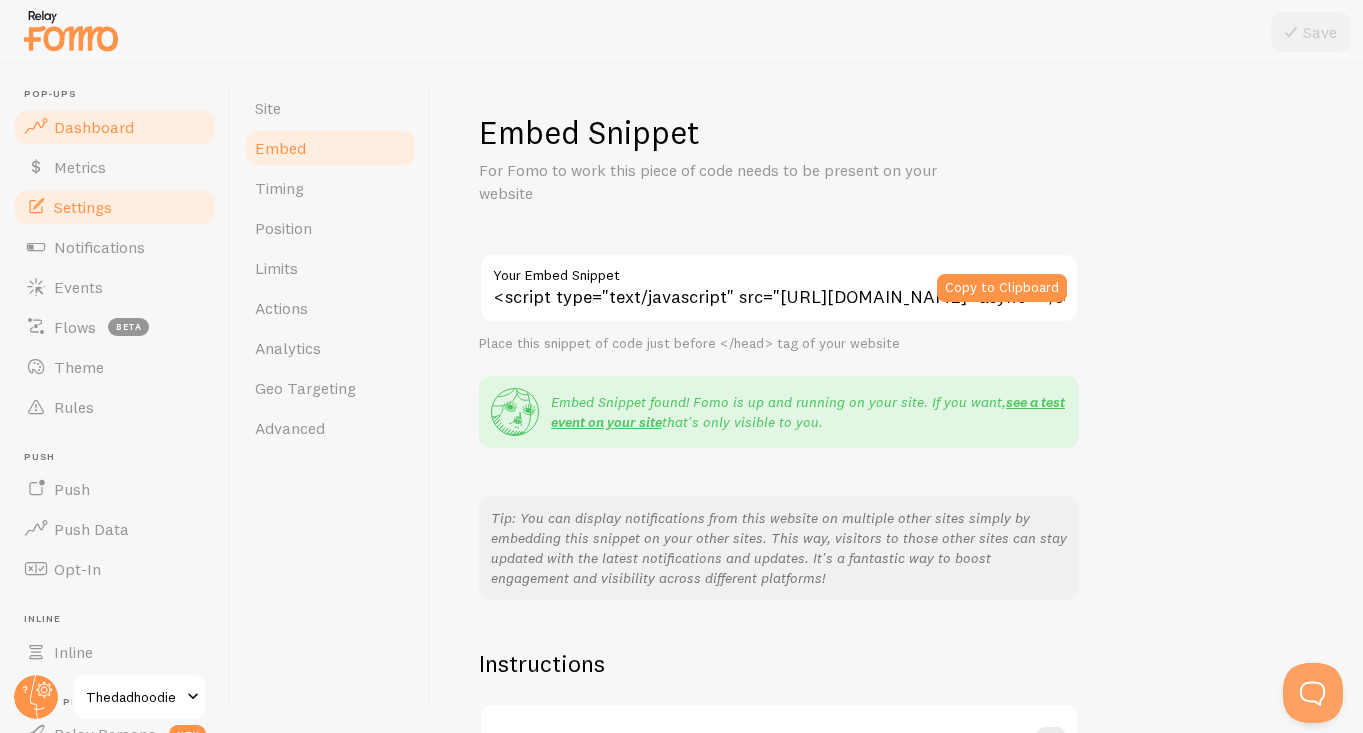 click on "Dashboard" at bounding box center [115, 127] 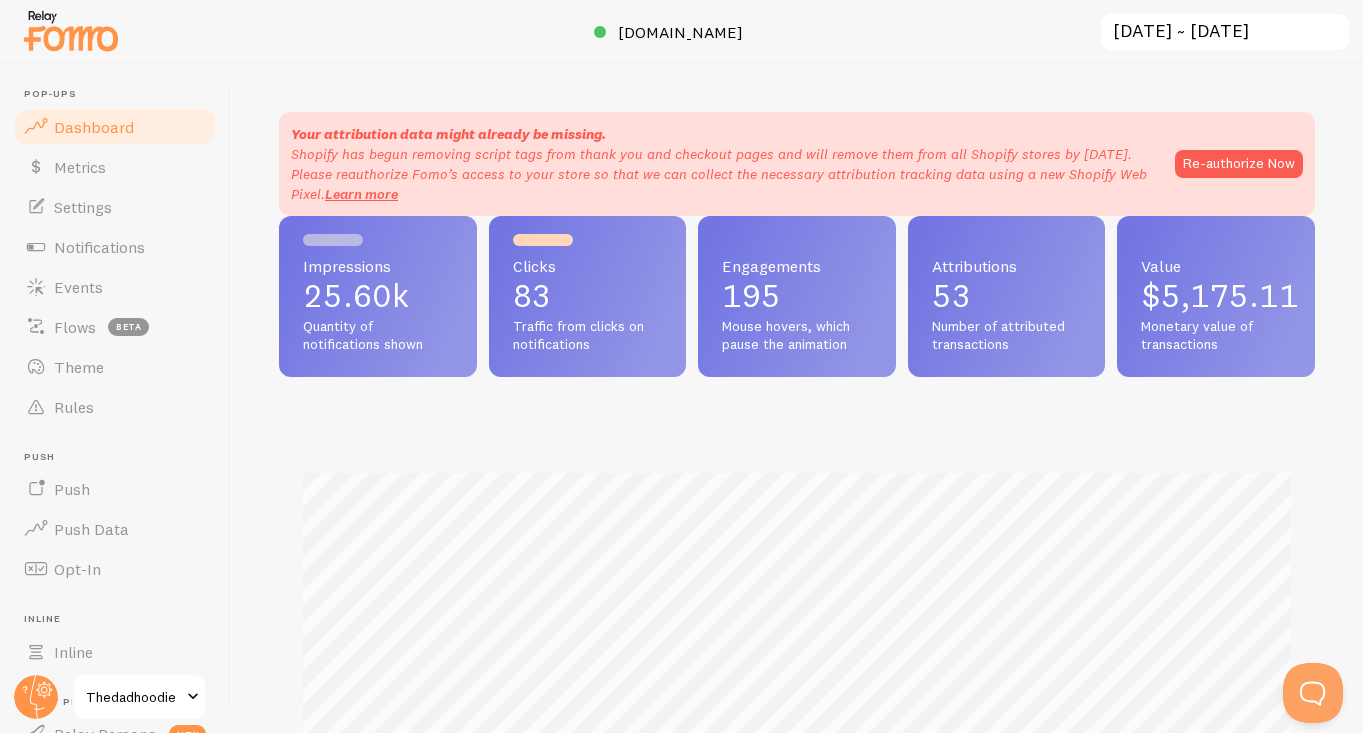 scroll, scrollTop: 999474, scrollLeft: 998964, axis: both 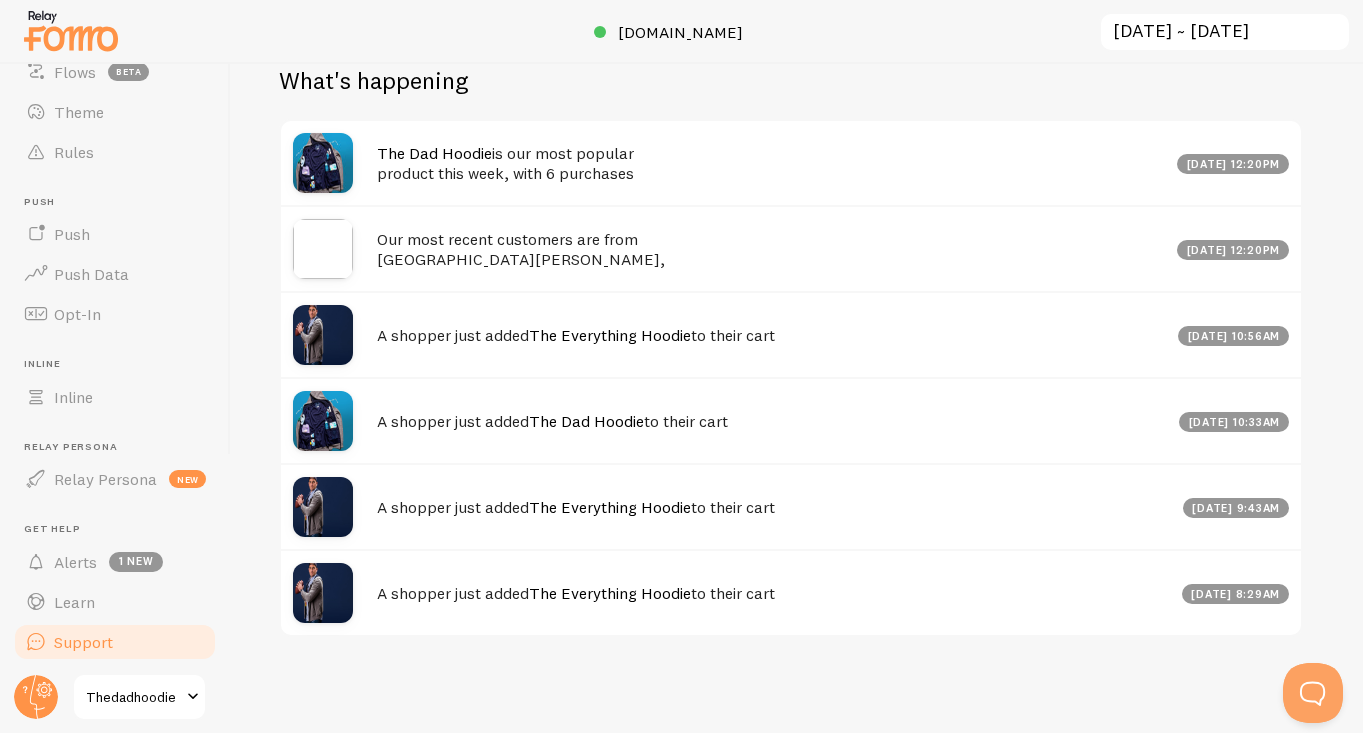 click on "Support" at bounding box center (83, 642) 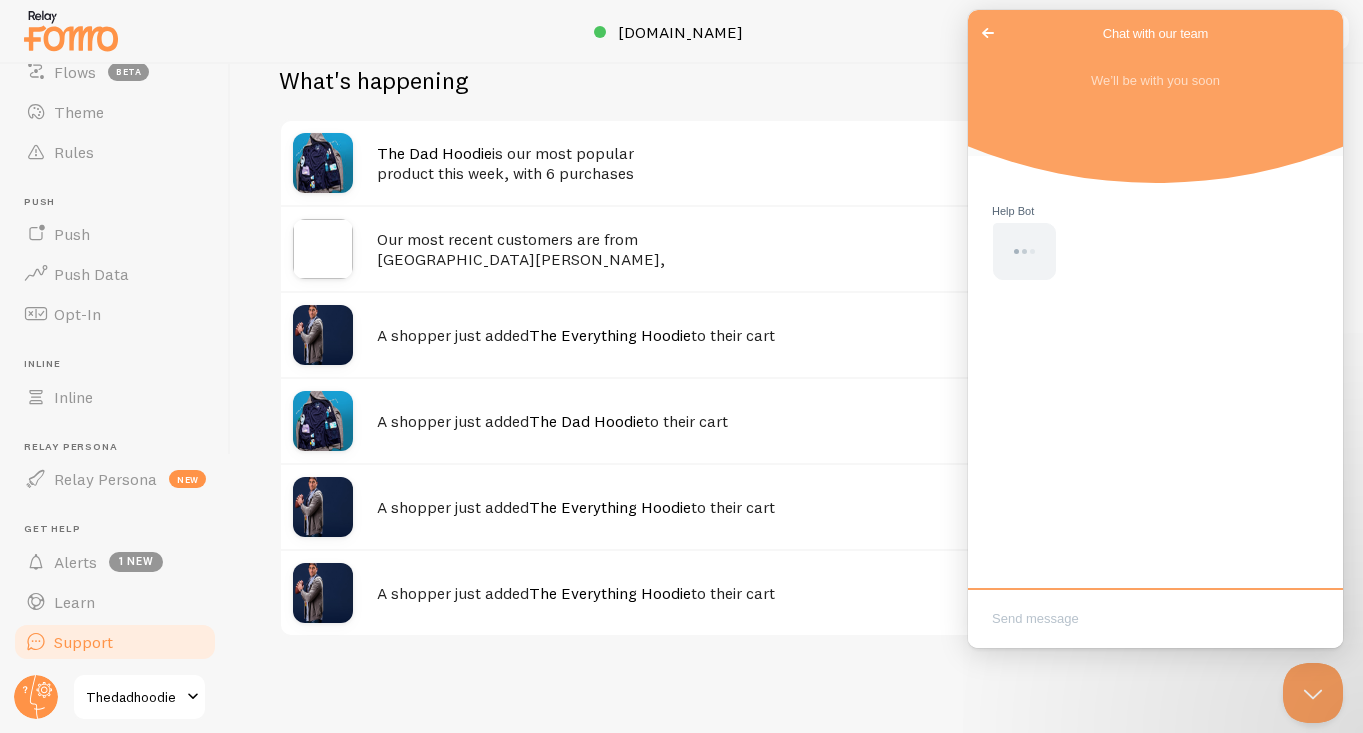 scroll, scrollTop: 0, scrollLeft: 0, axis: both 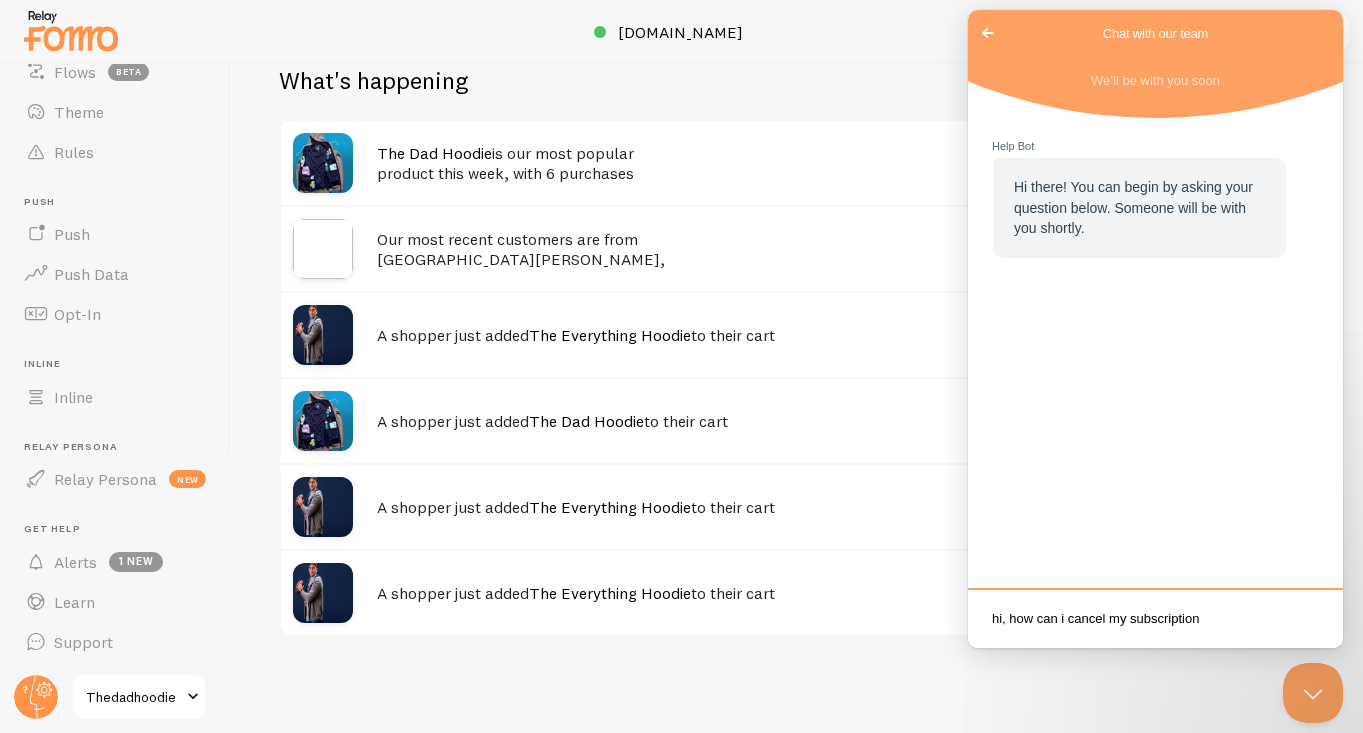 type on "hi, how can i cancel my subscription?" 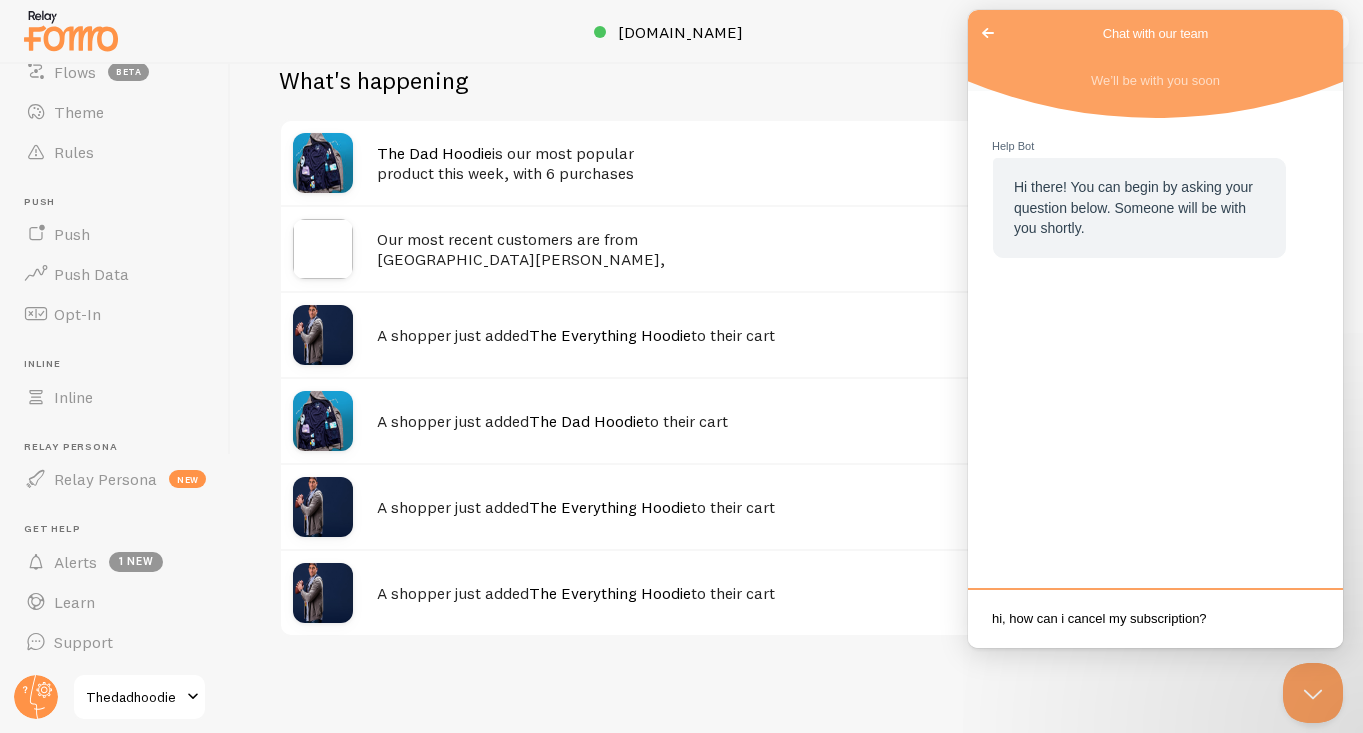 type 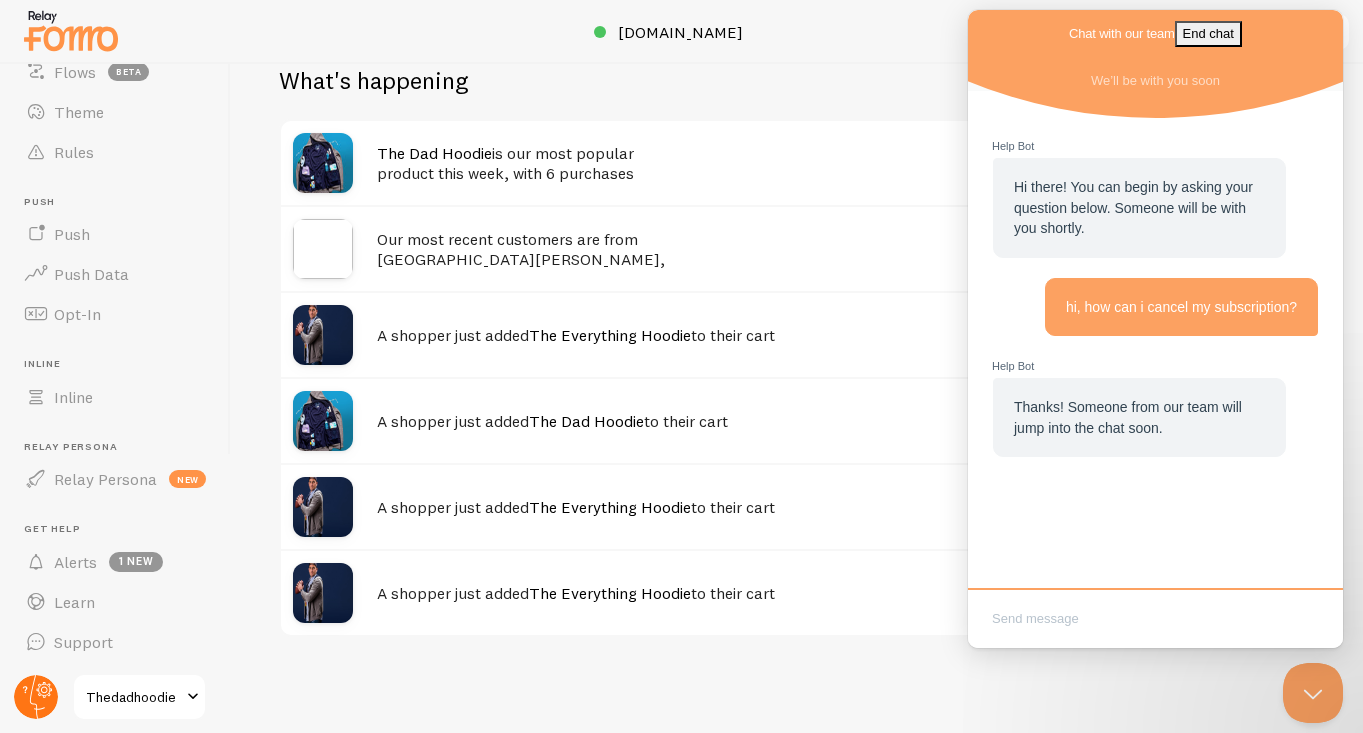 click 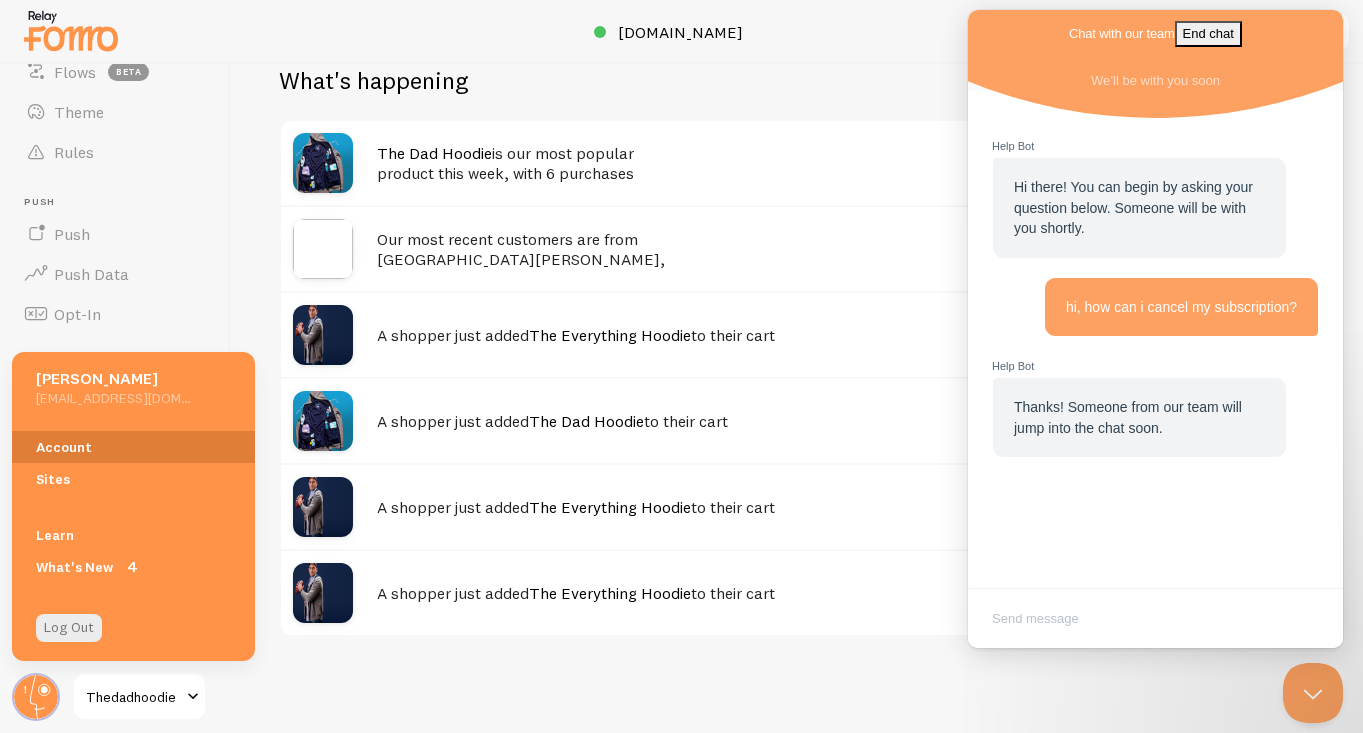 click on "Account" at bounding box center (133, 447) 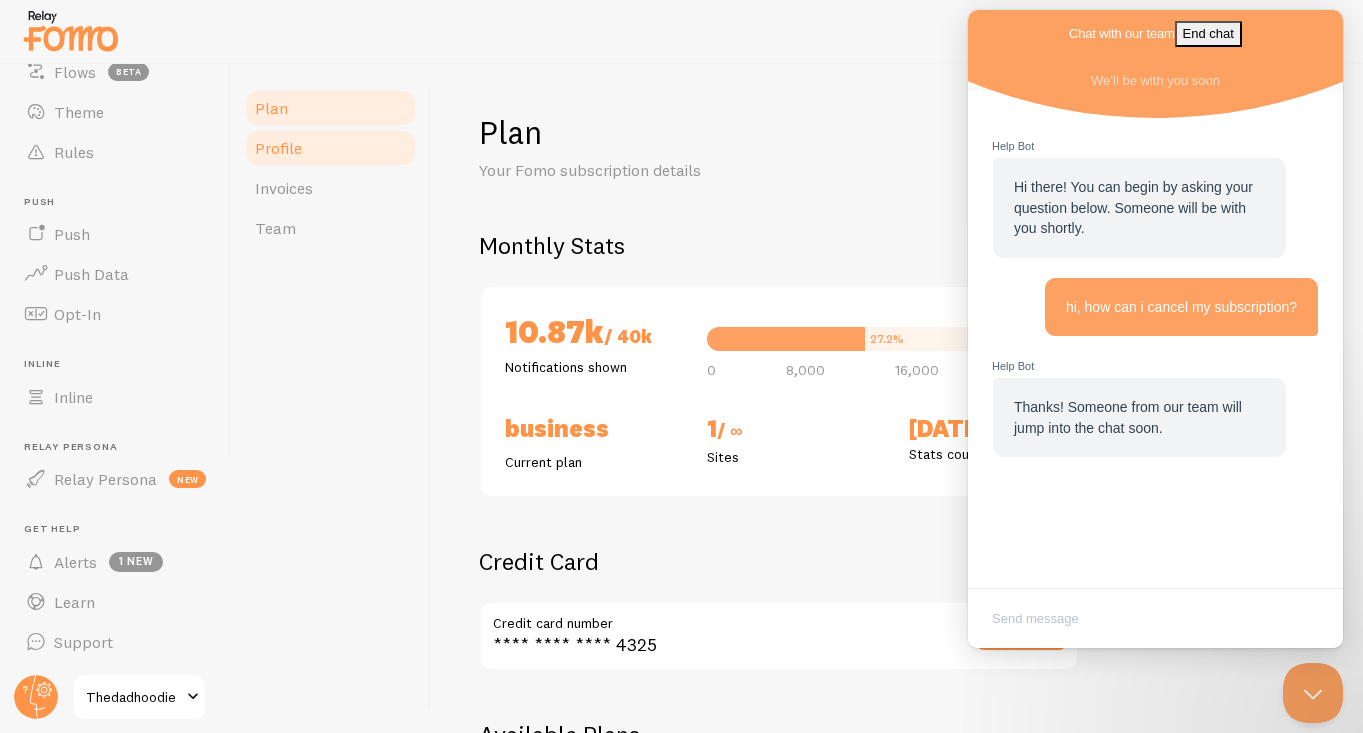 click on "Profile" at bounding box center [330, 148] 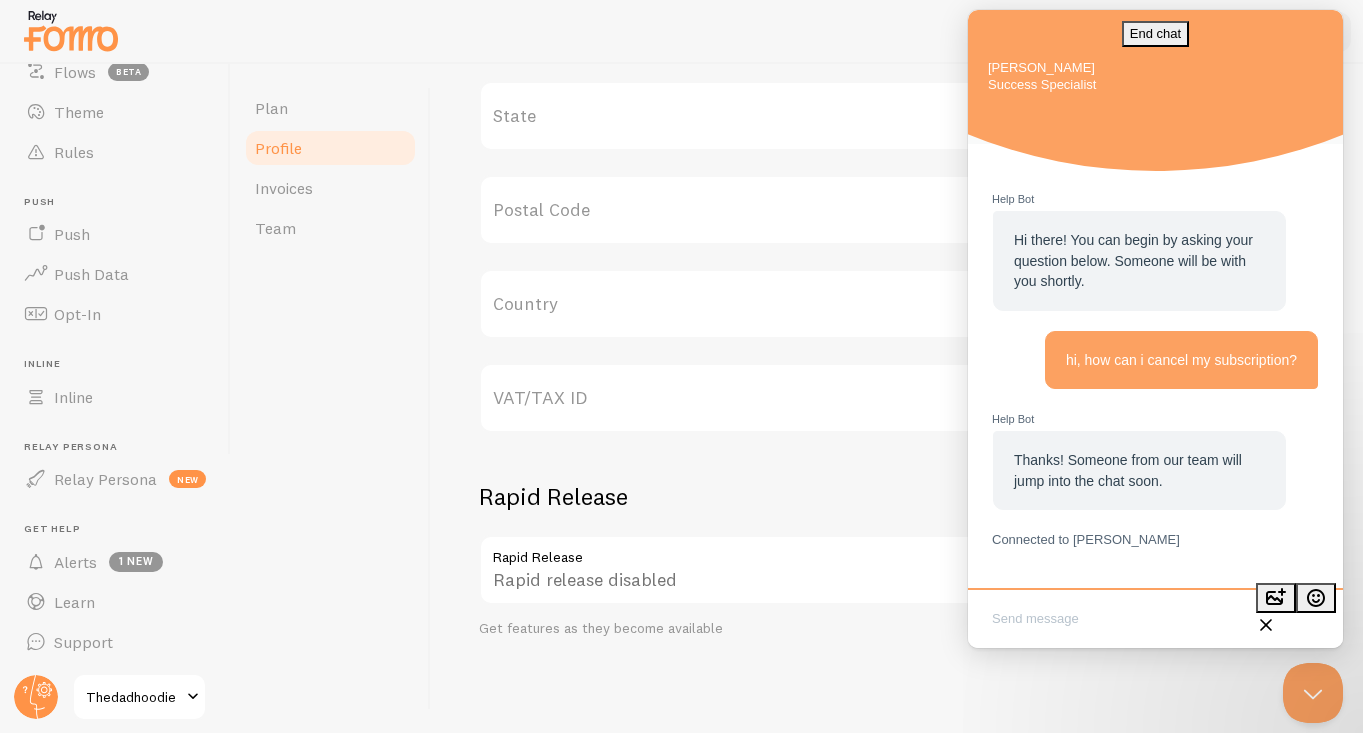 scroll, scrollTop: 0, scrollLeft: 0, axis: both 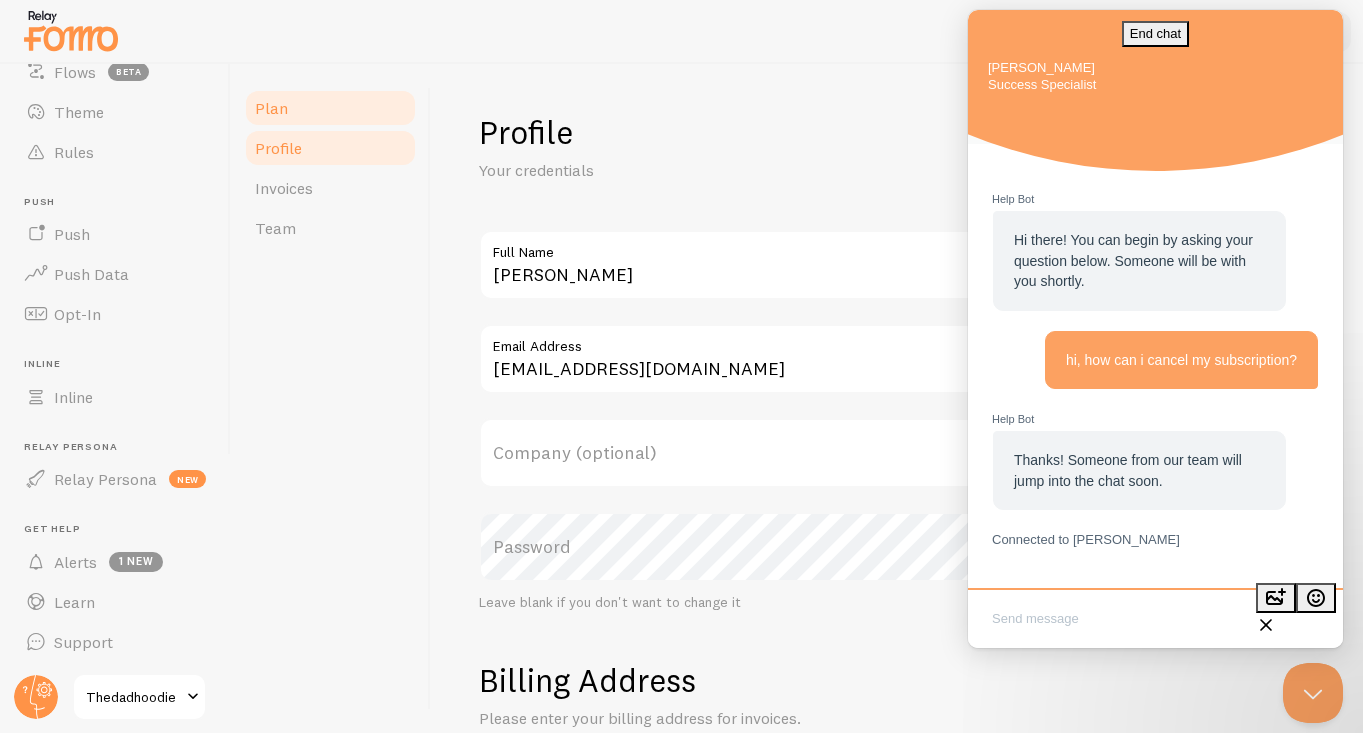 click on "Plan" at bounding box center [330, 108] 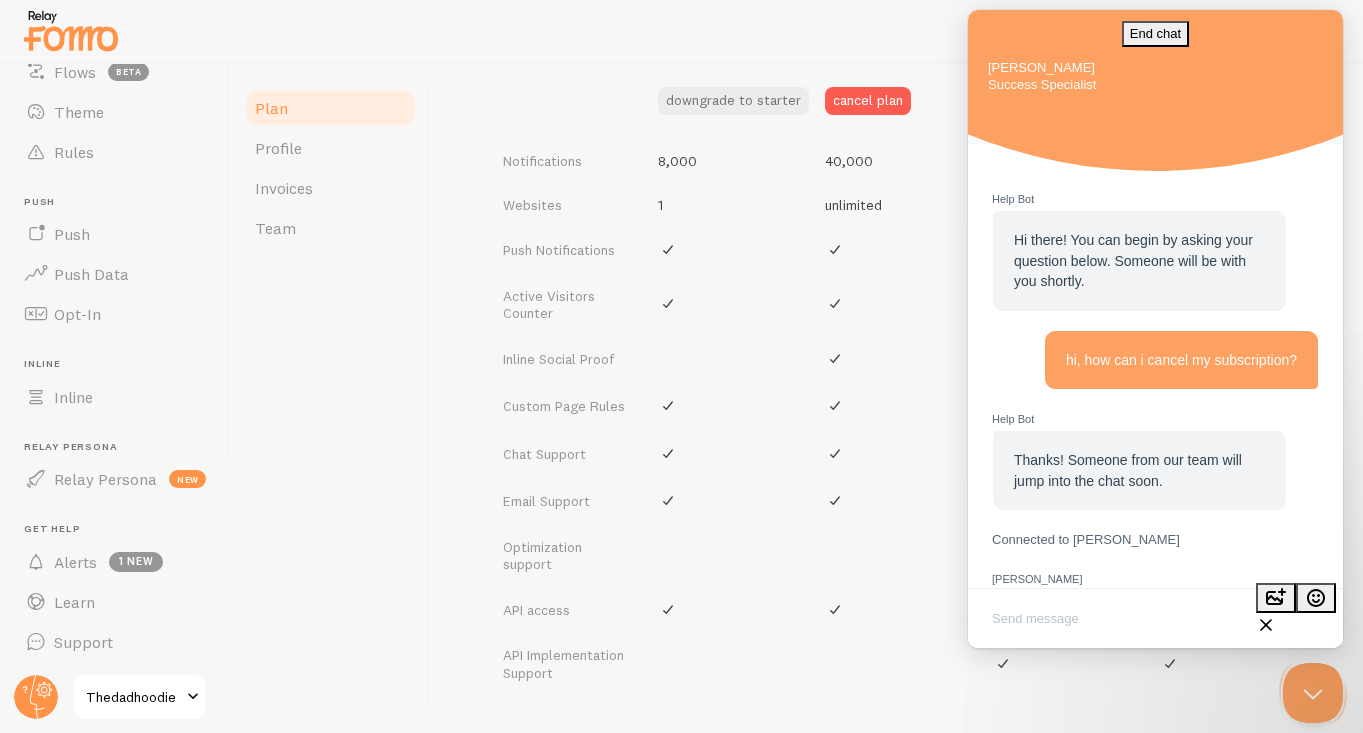 scroll, scrollTop: 866, scrollLeft: 0, axis: vertical 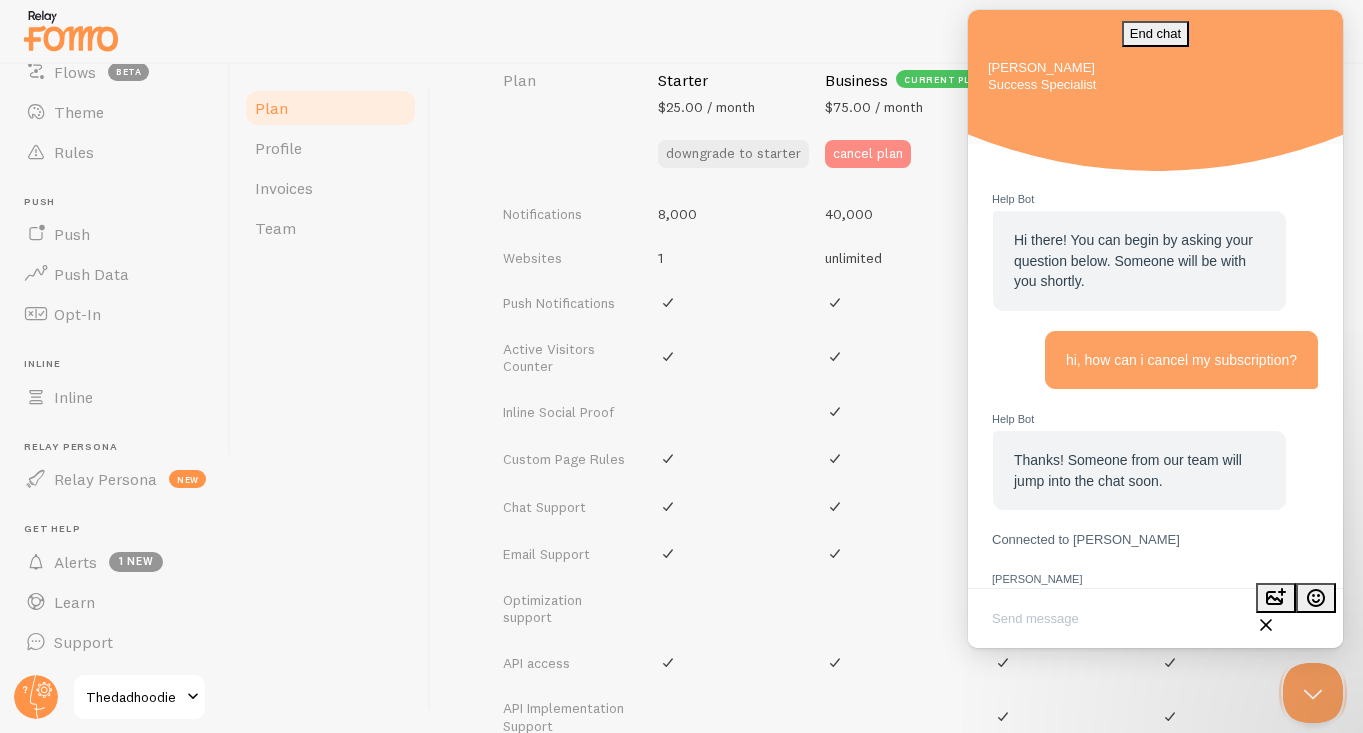 click on "cancel plan" at bounding box center [868, 154] 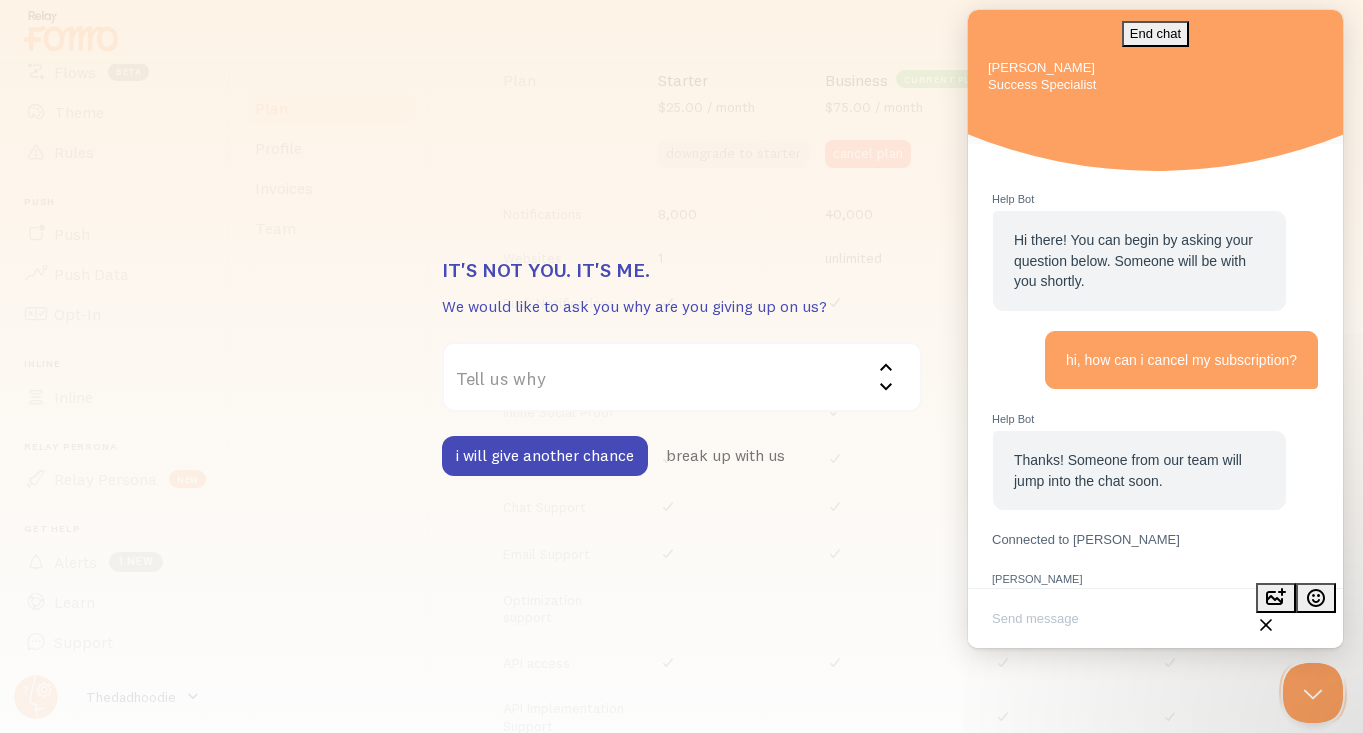 click on "Tell us why" at bounding box center (682, 377) 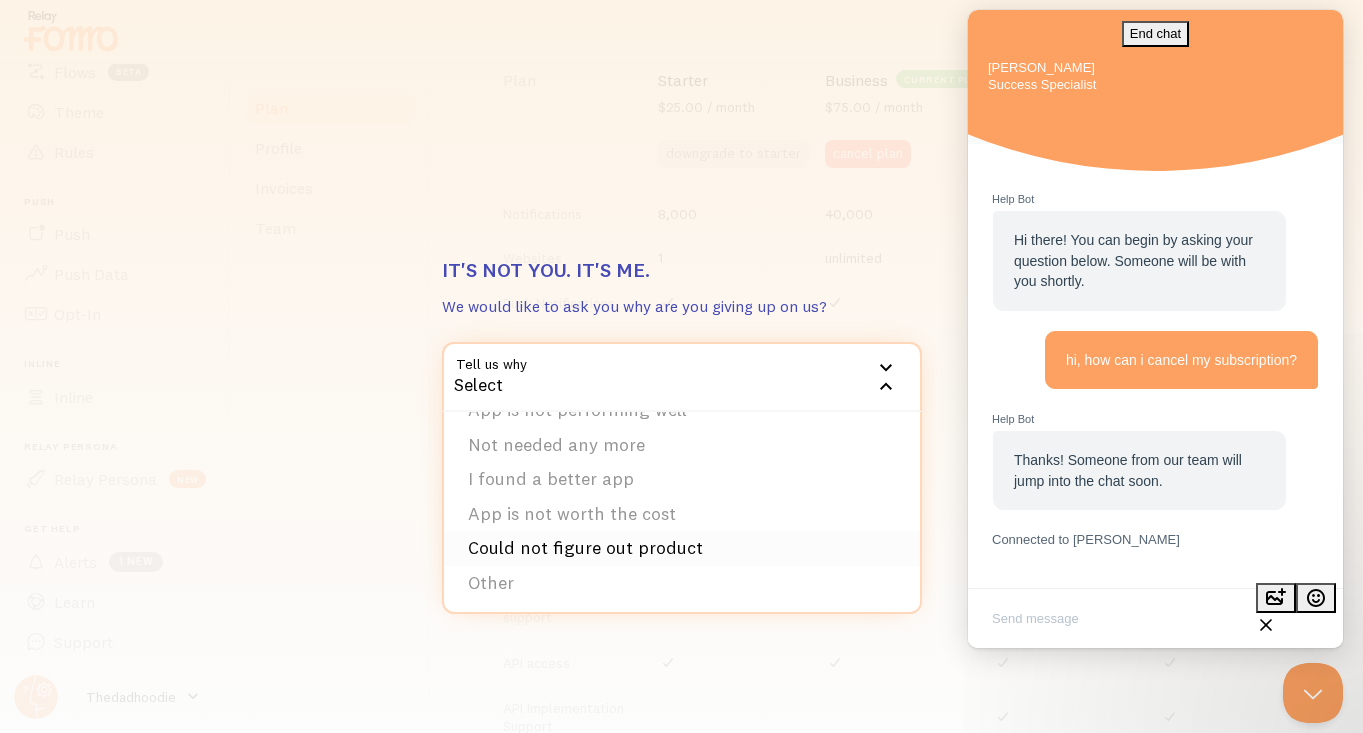 scroll, scrollTop: 65, scrollLeft: 0, axis: vertical 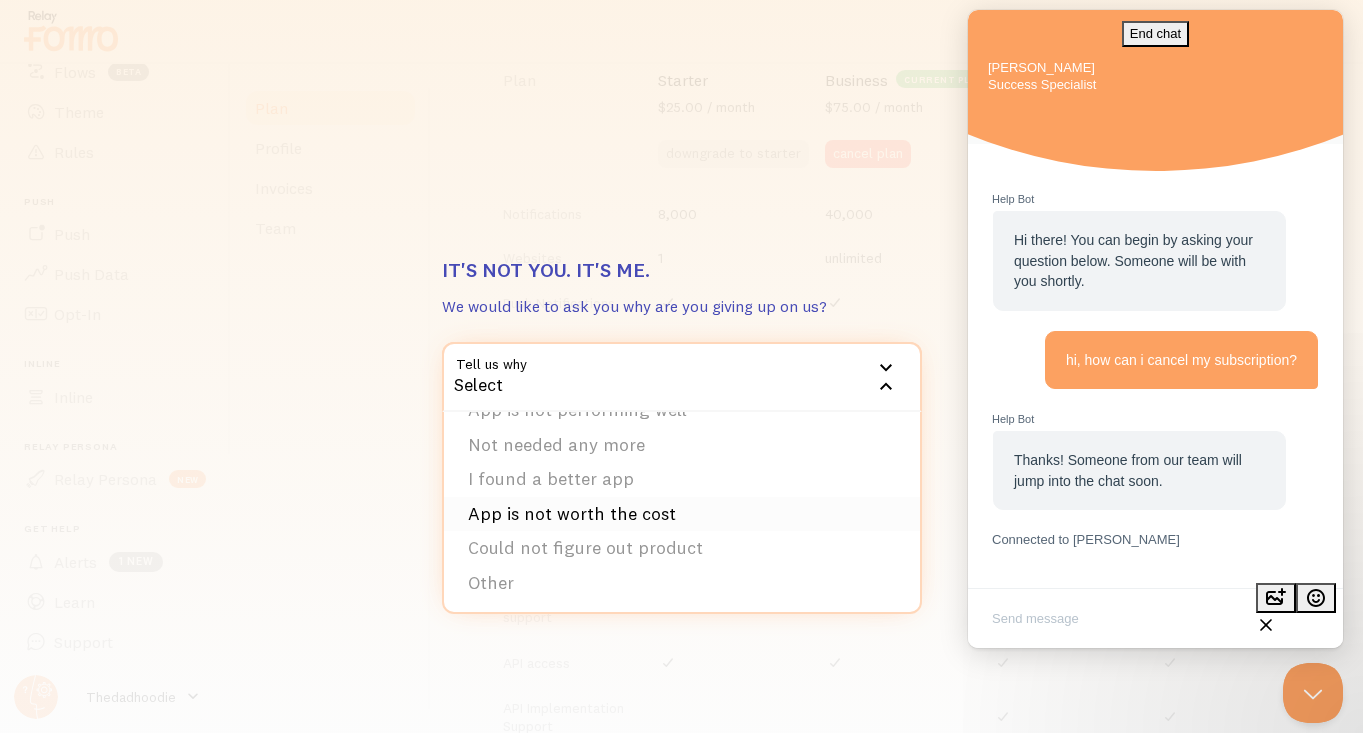 click on "App is not worth the cost" at bounding box center (682, 514) 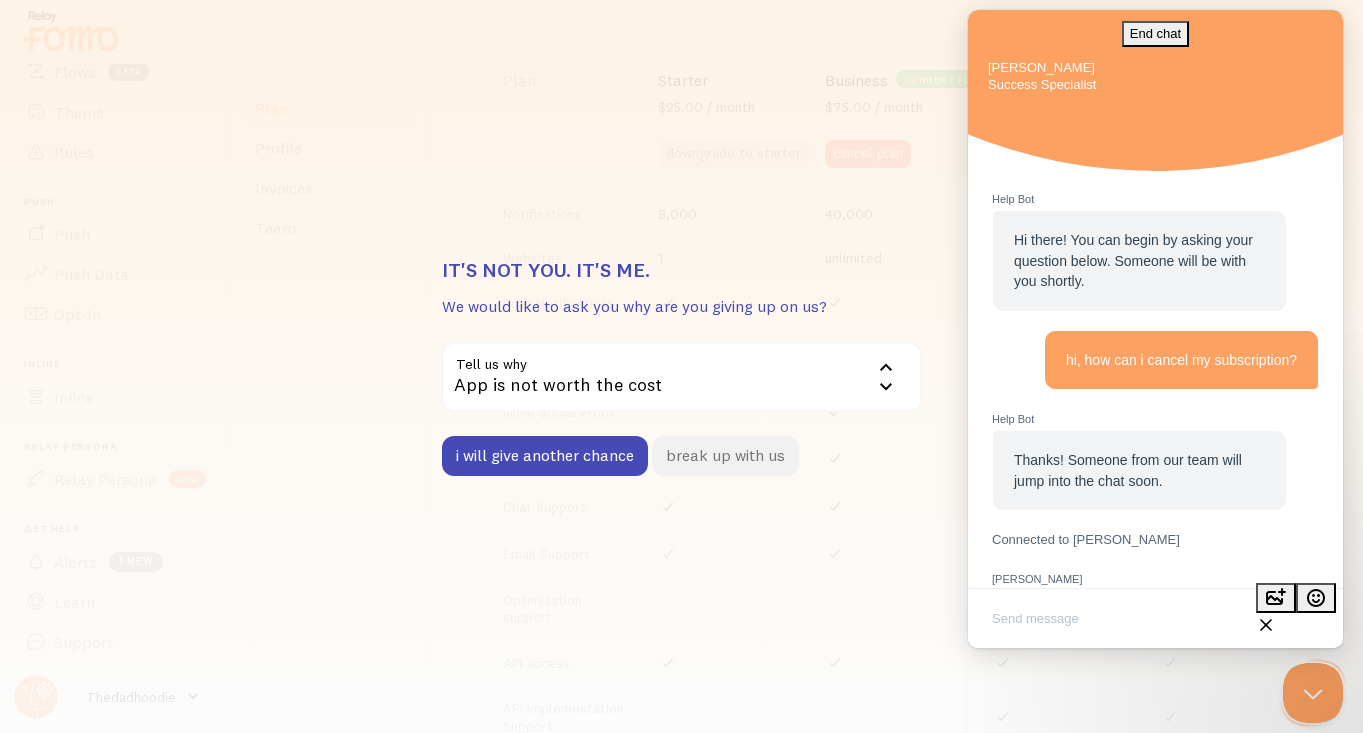 type 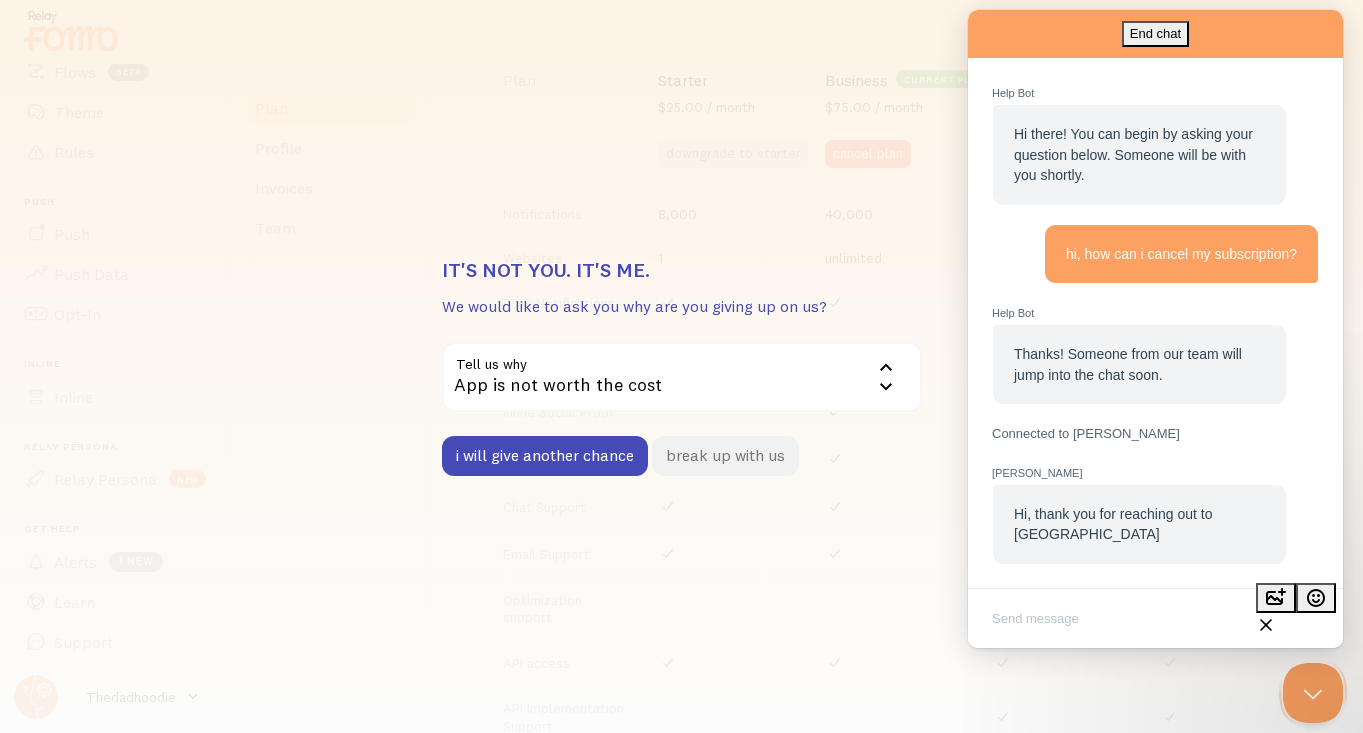type 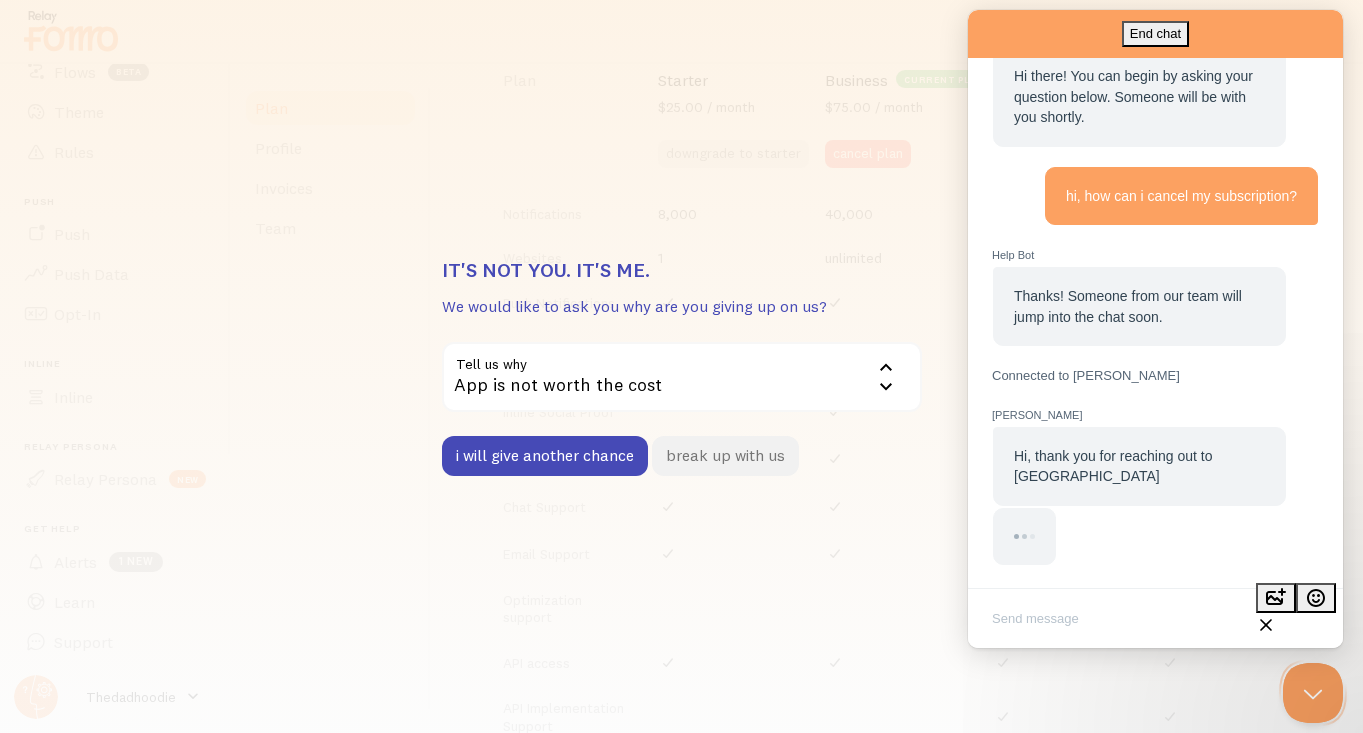 scroll, scrollTop: 77, scrollLeft: 0, axis: vertical 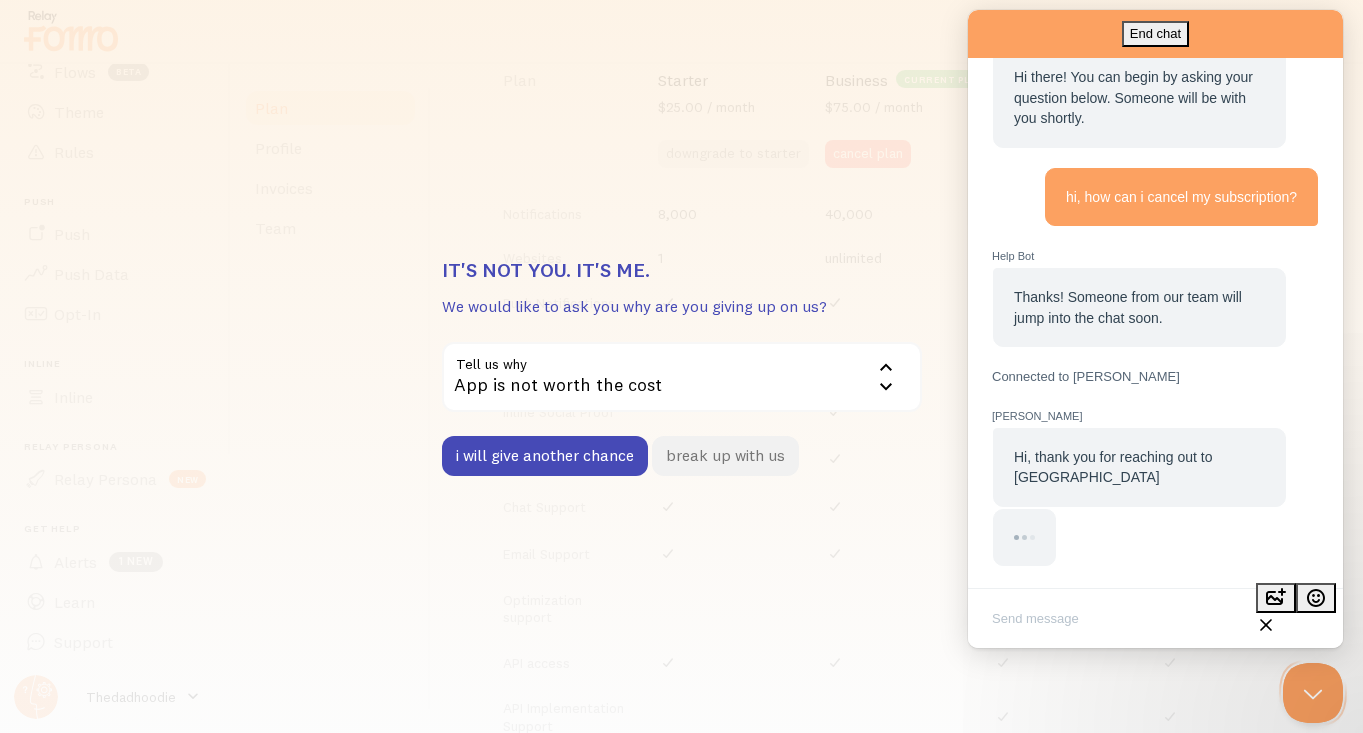 click on "break up with us" at bounding box center [725, 456] 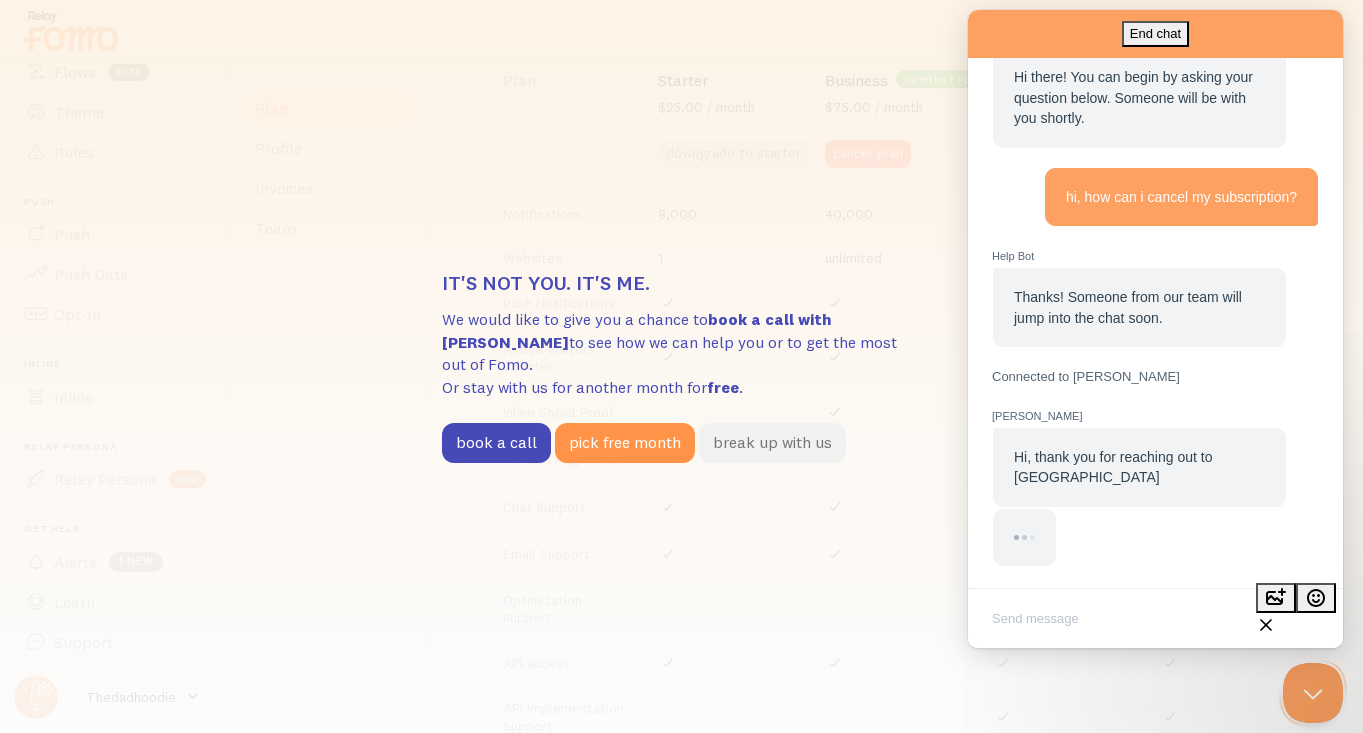 click on "break up with us" at bounding box center (772, 443) 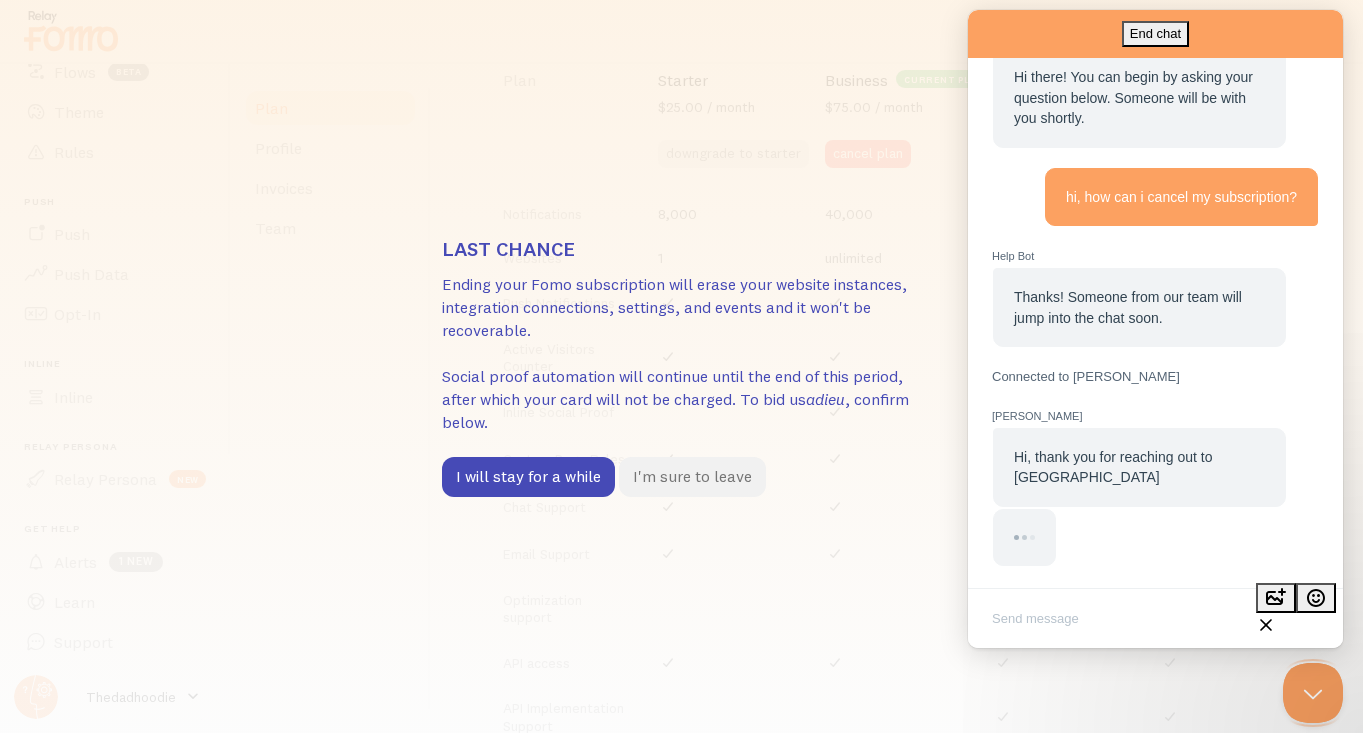 click on "I'm sure to leave" at bounding box center [692, 477] 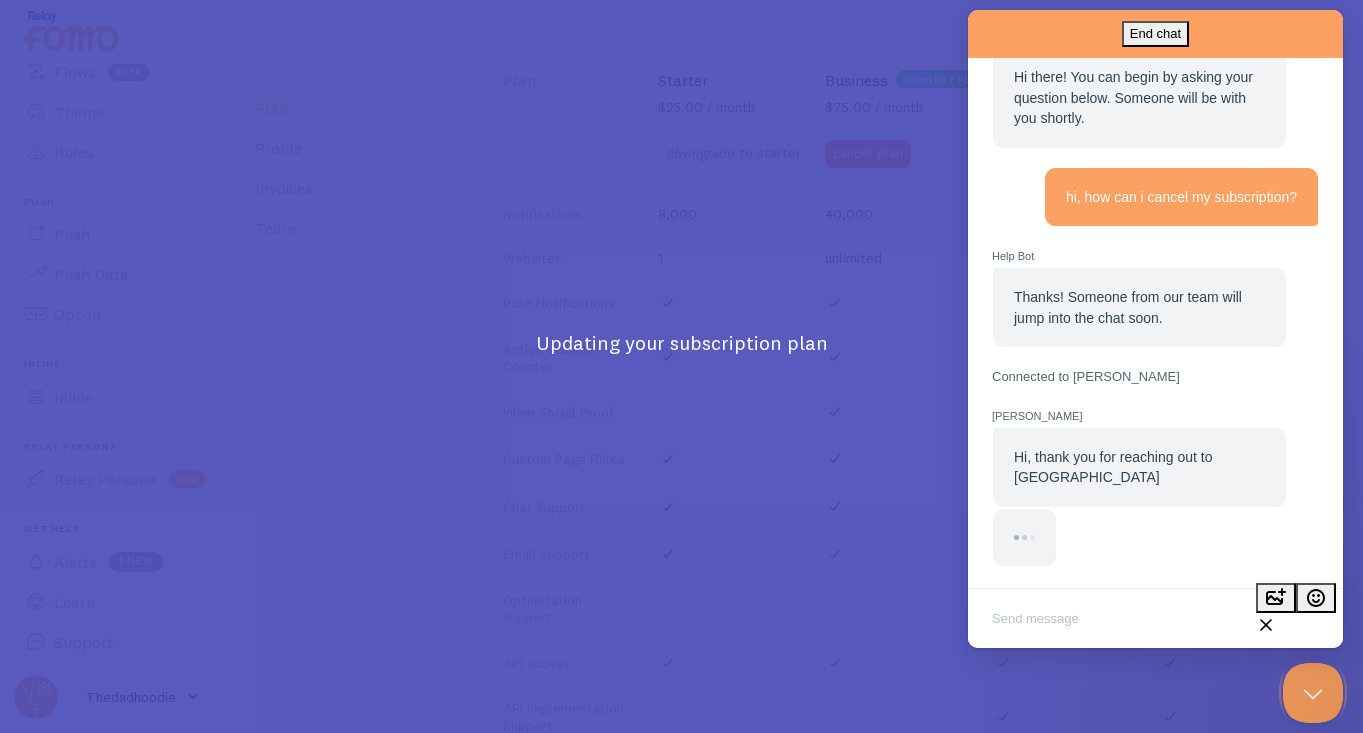 scroll, scrollTop: 934, scrollLeft: 0, axis: vertical 